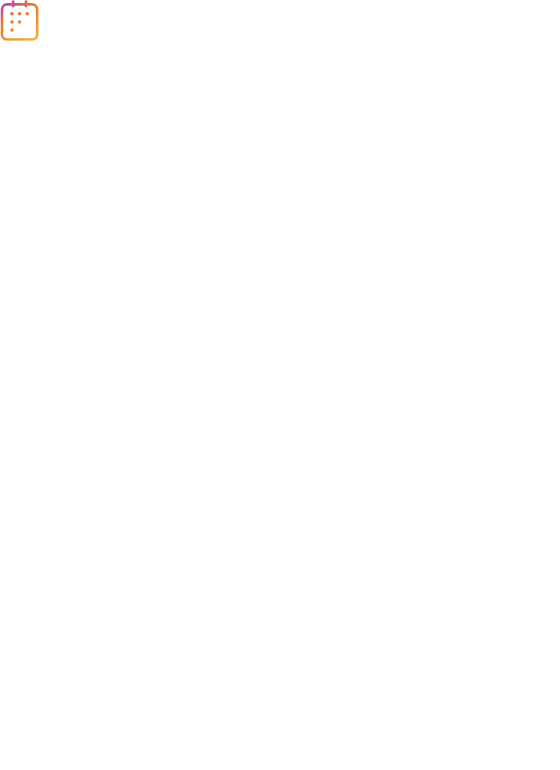 scroll, scrollTop: 0, scrollLeft: 0, axis: both 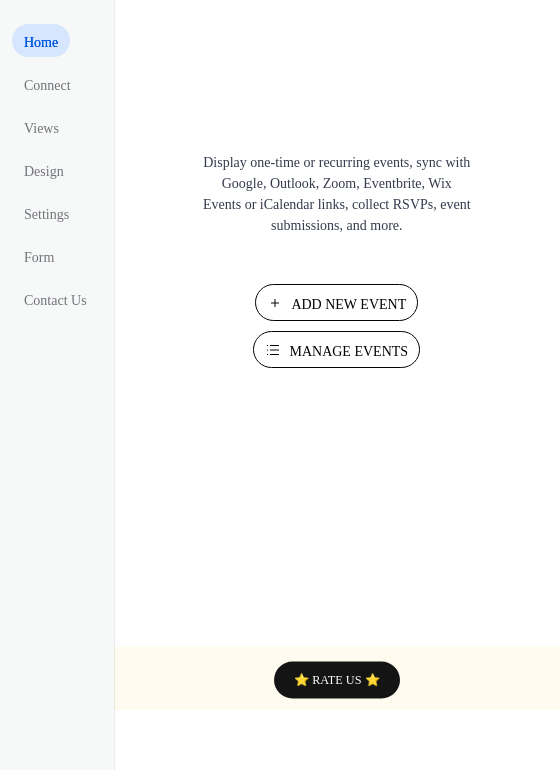 click on "Add New Event" at bounding box center [348, 304] 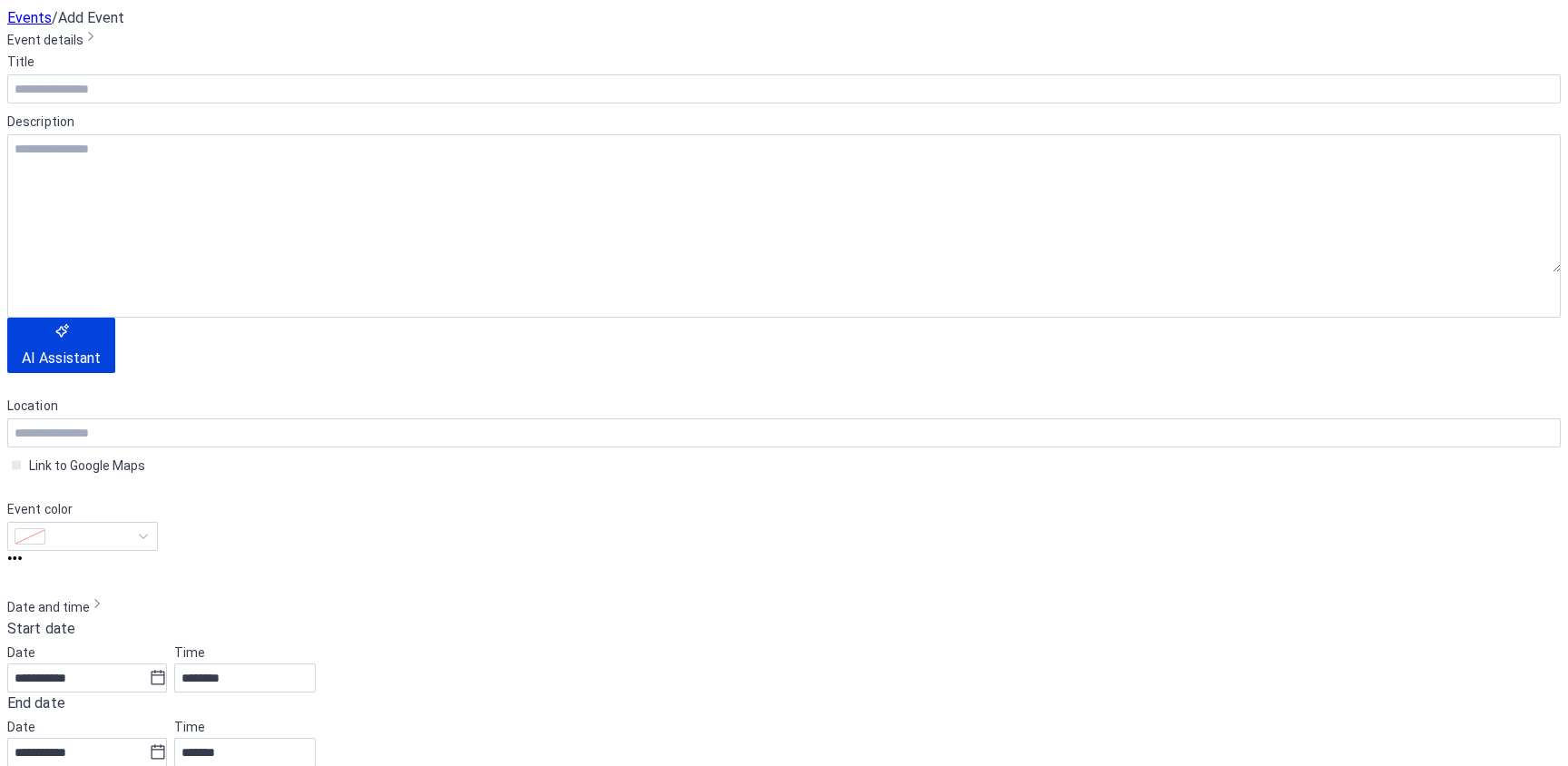 scroll, scrollTop: 0, scrollLeft: 0, axis: both 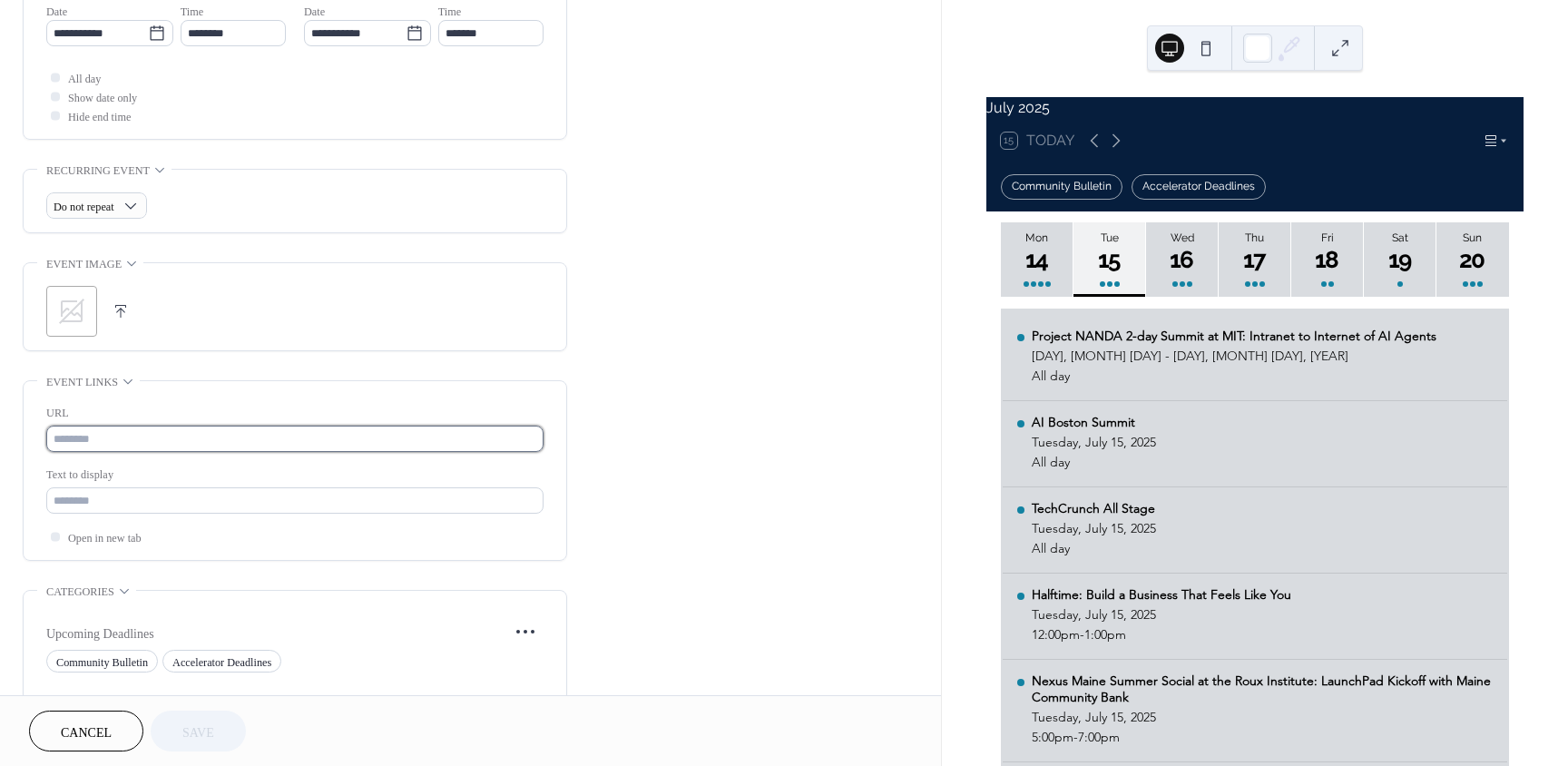 click at bounding box center [295, 438] 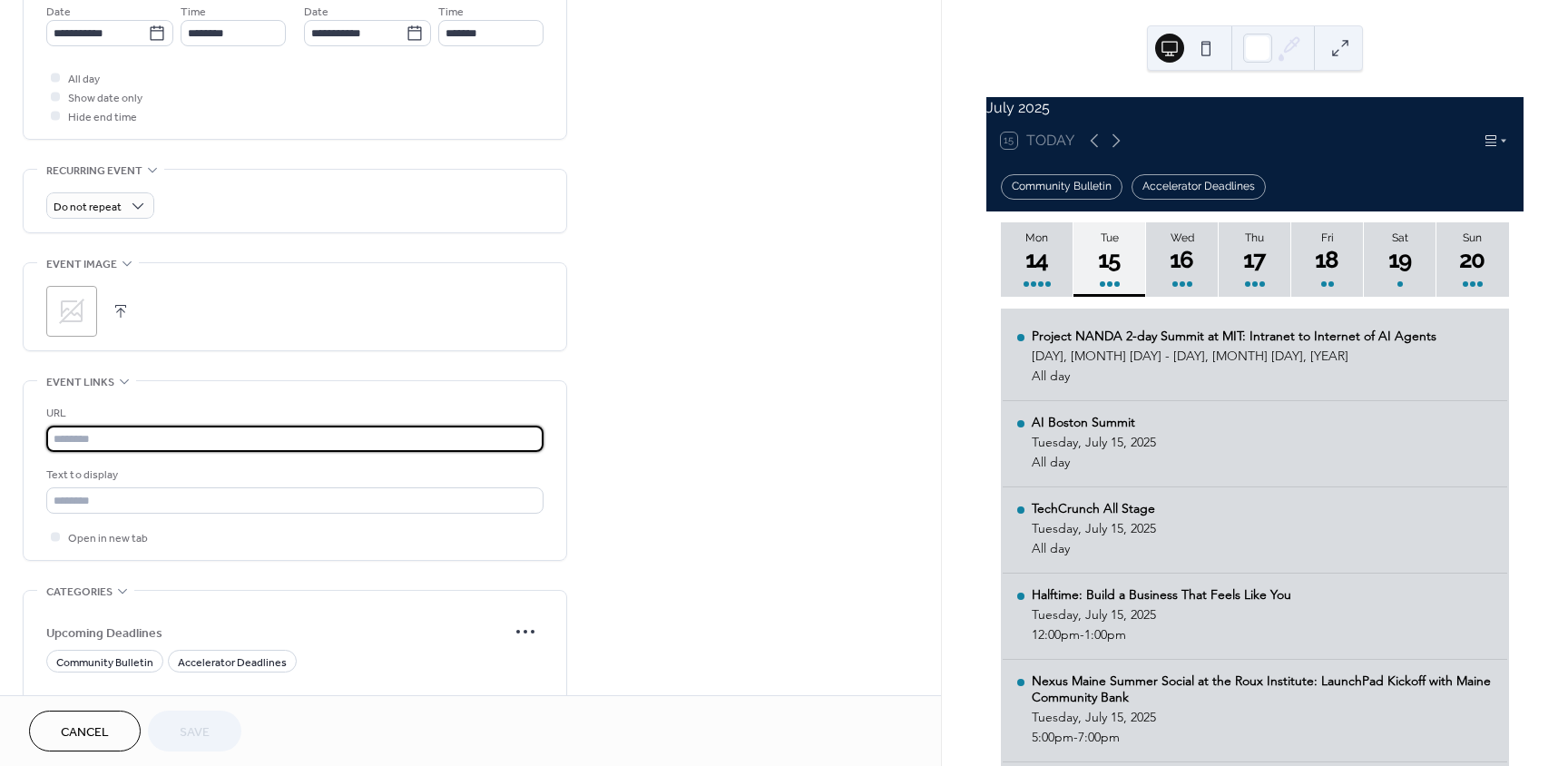 paste on "**********" 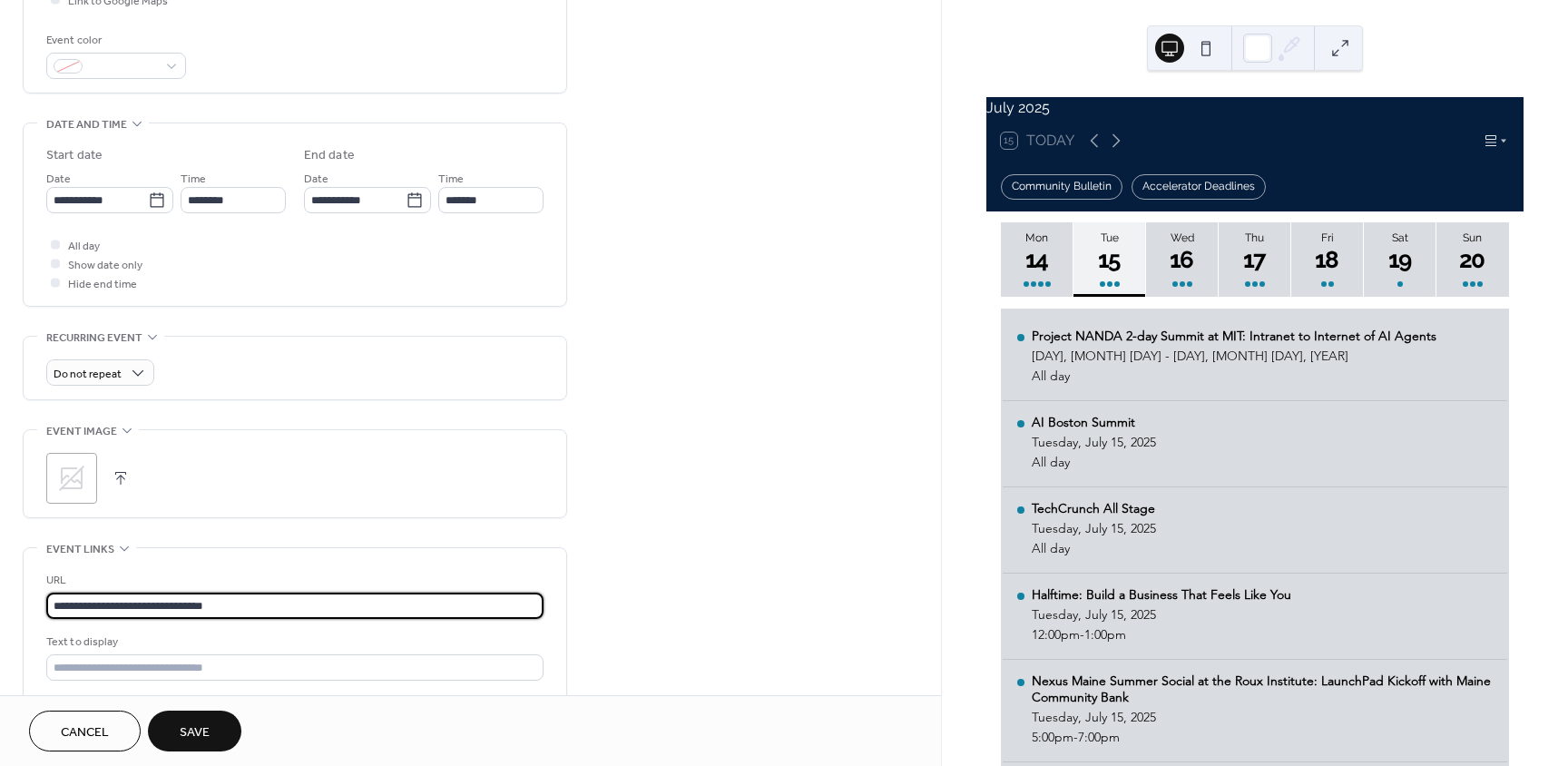 scroll, scrollTop: 454, scrollLeft: 0, axis: vertical 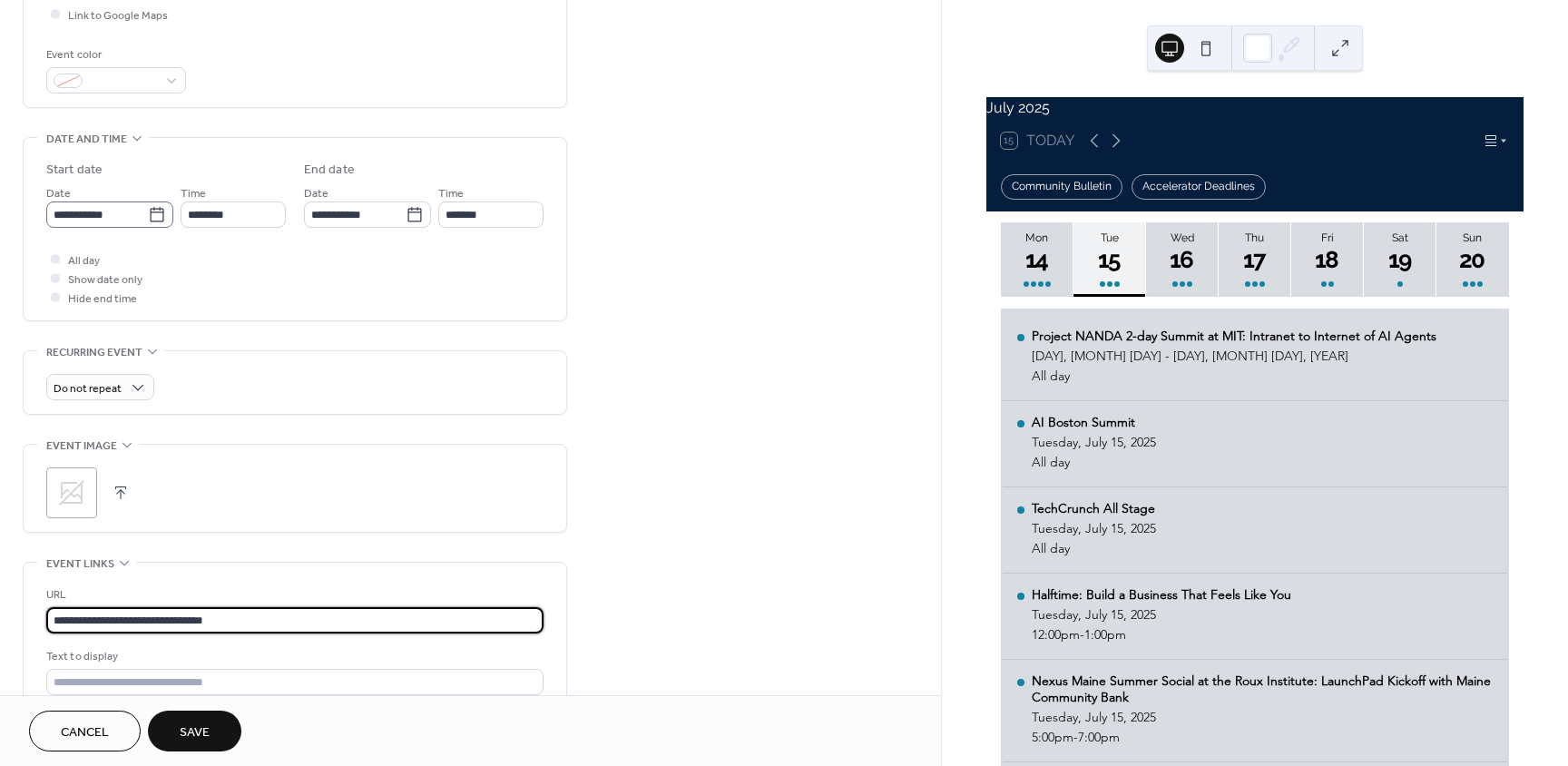 type on "**********" 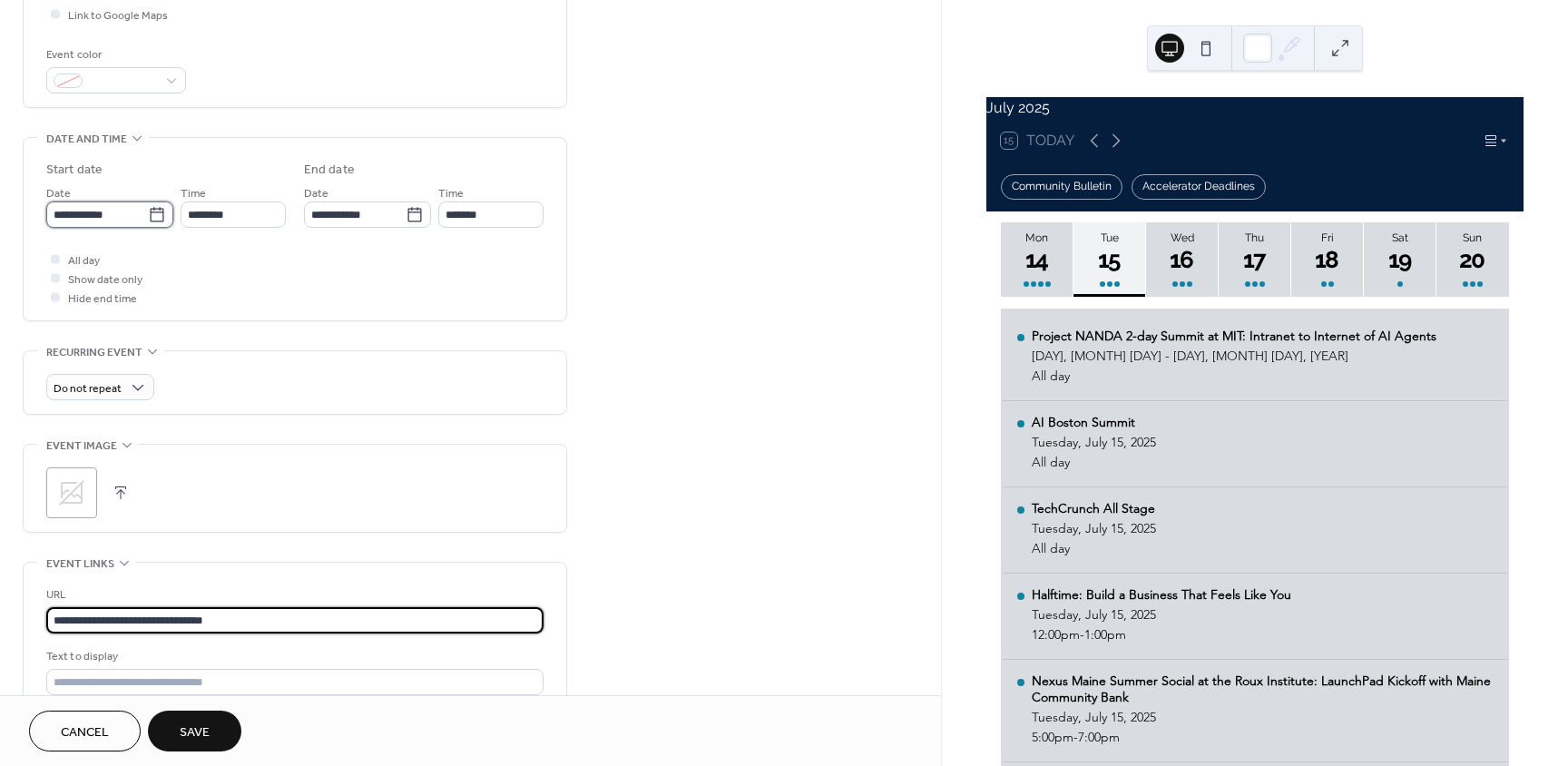 click on "**********" at bounding box center (97, 214) 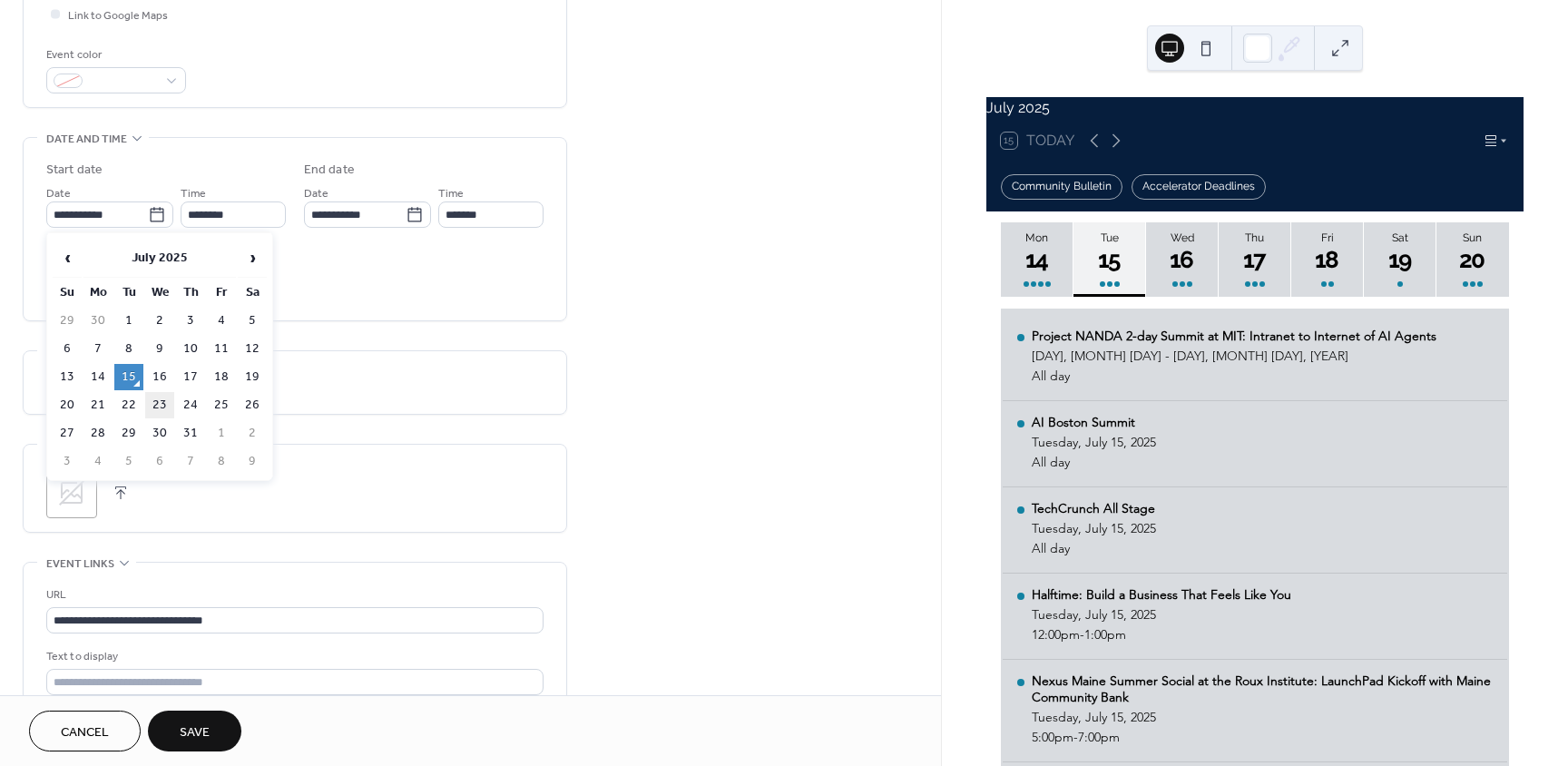 click on "23" at bounding box center (160, 405) 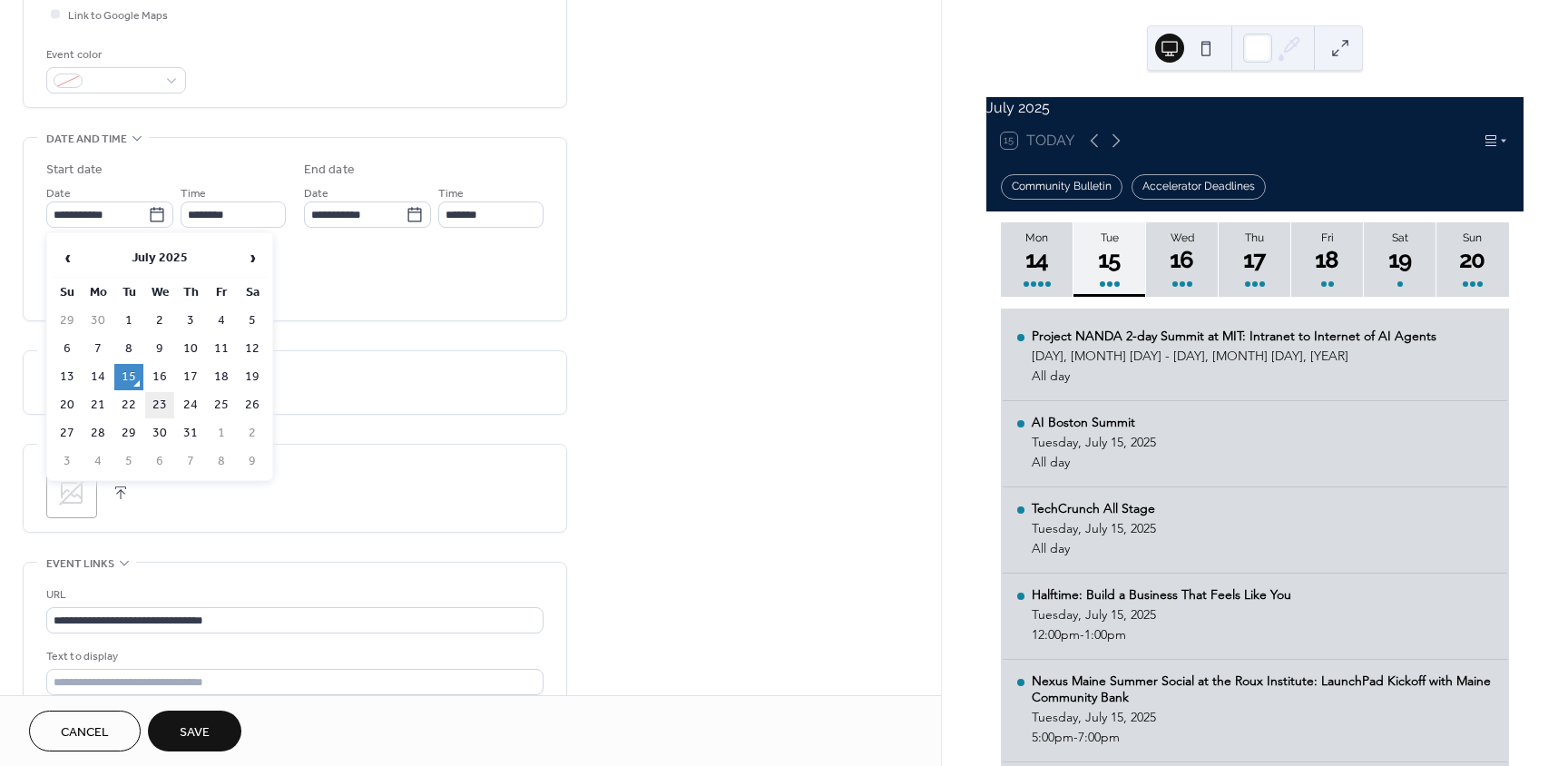 type on "**********" 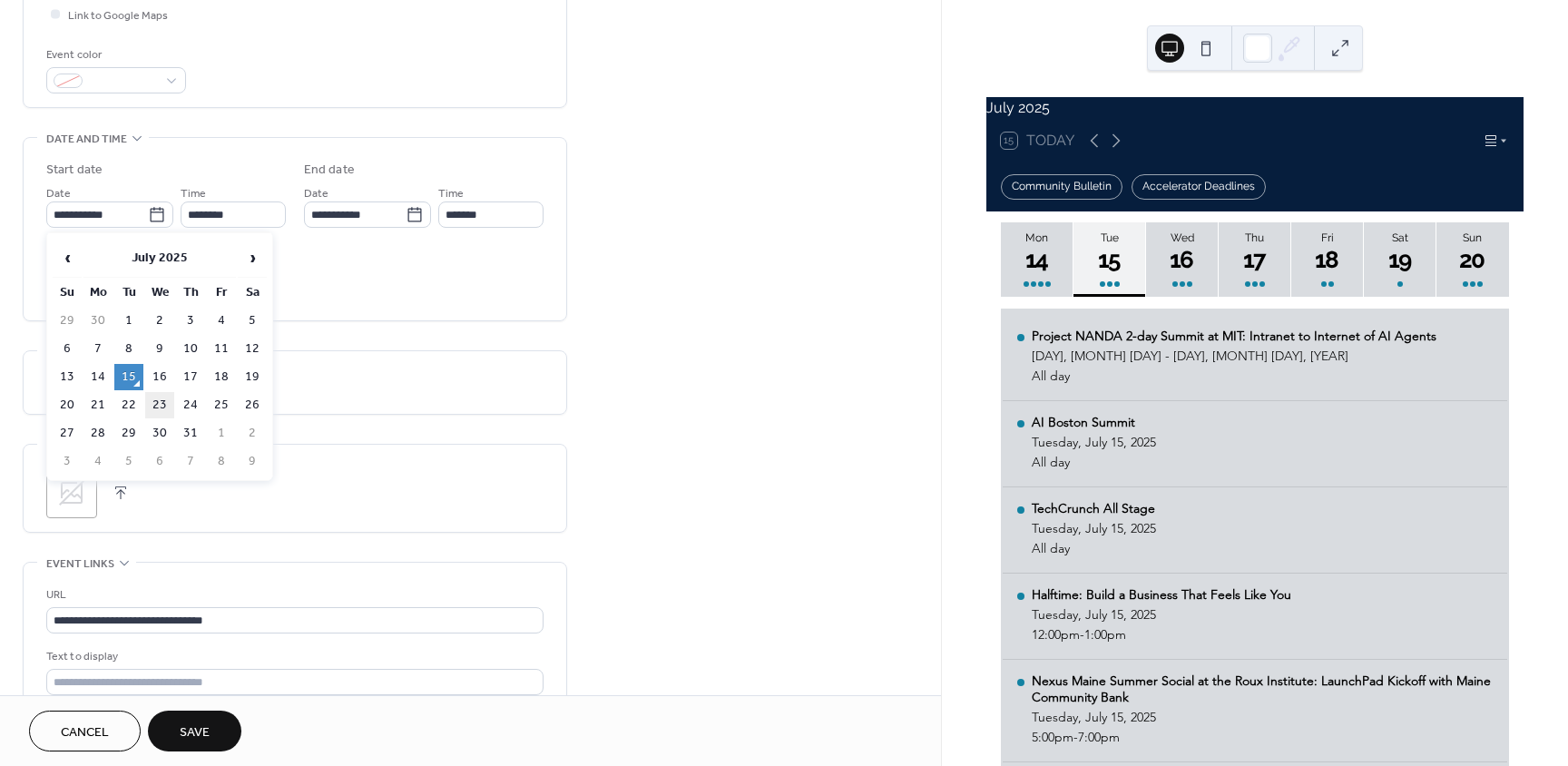 type on "**********" 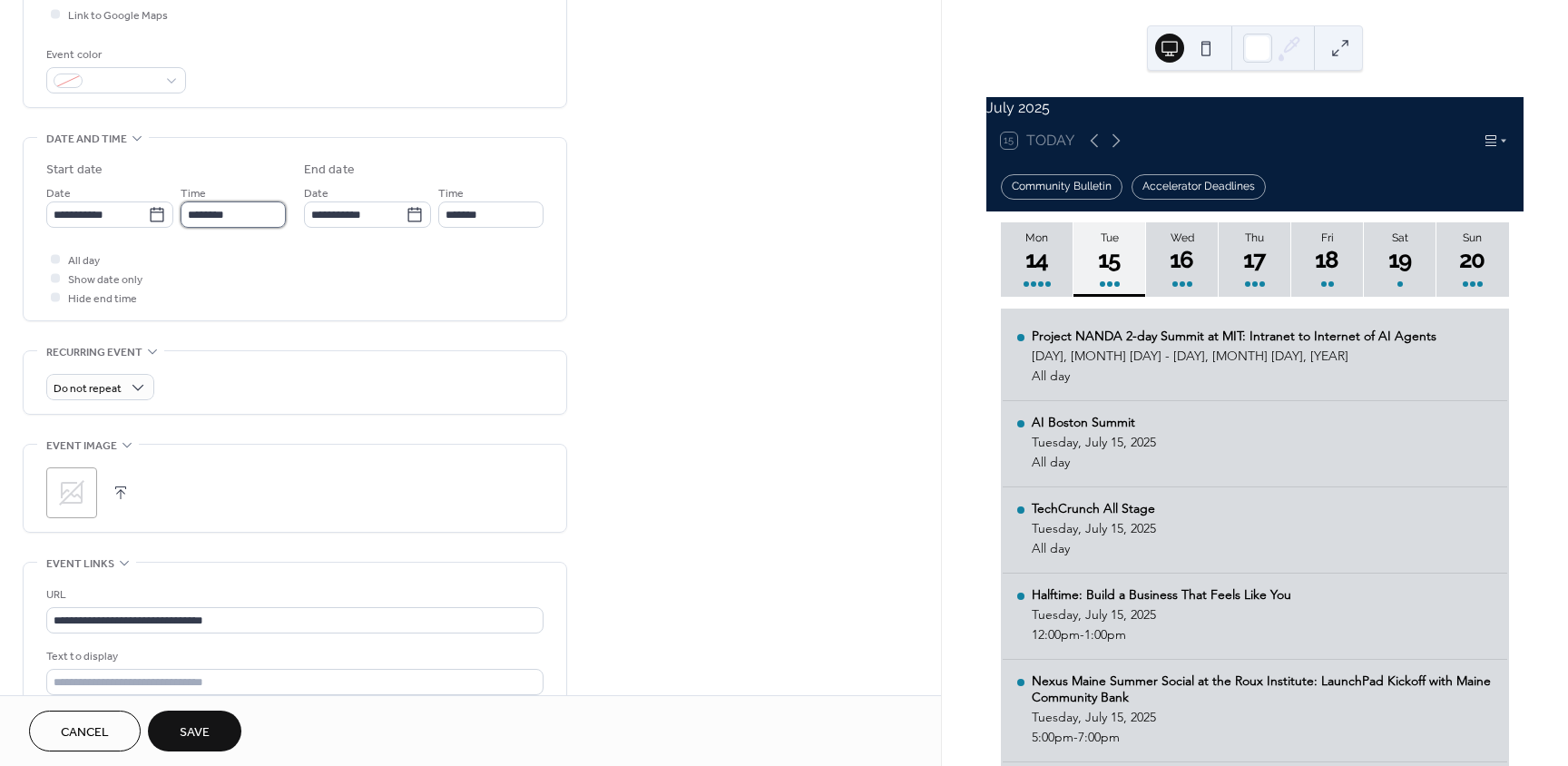 click on "********" at bounding box center [233, 214] 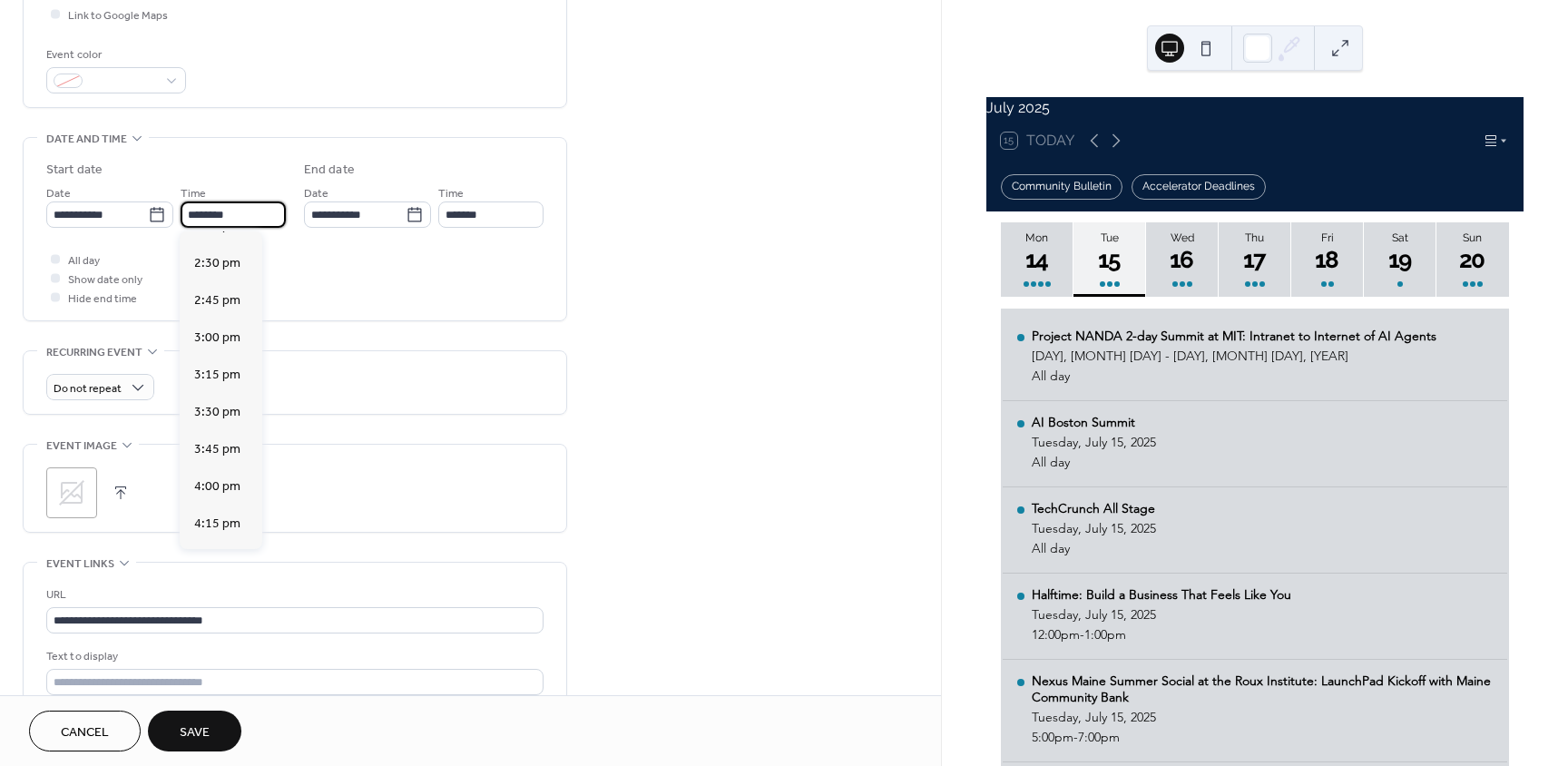 scroll, scrollTop: 2149, scrollLeft: 0, axis: vertical 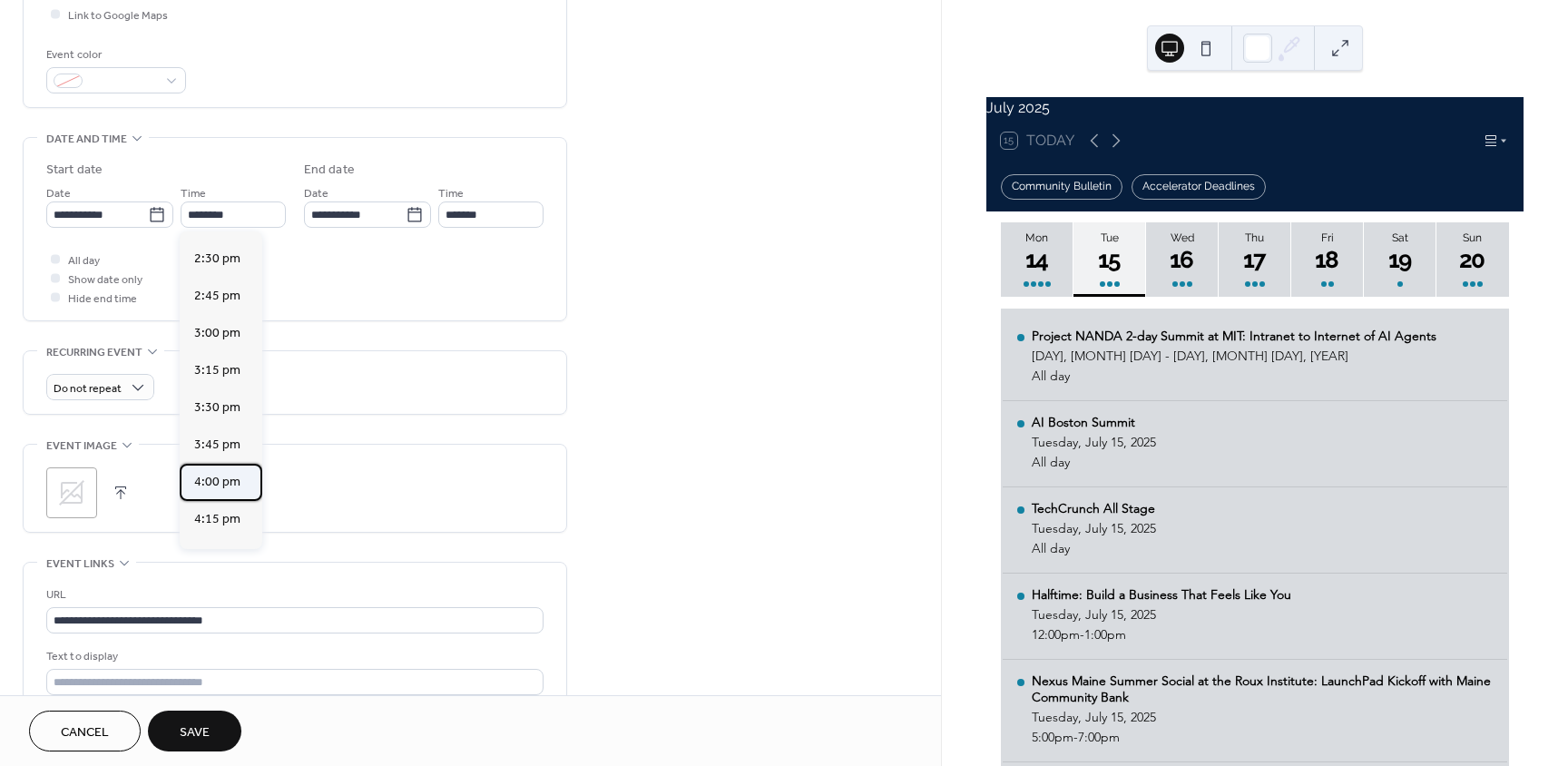 click on "4:00 pm" at bounding box center [217, 482] 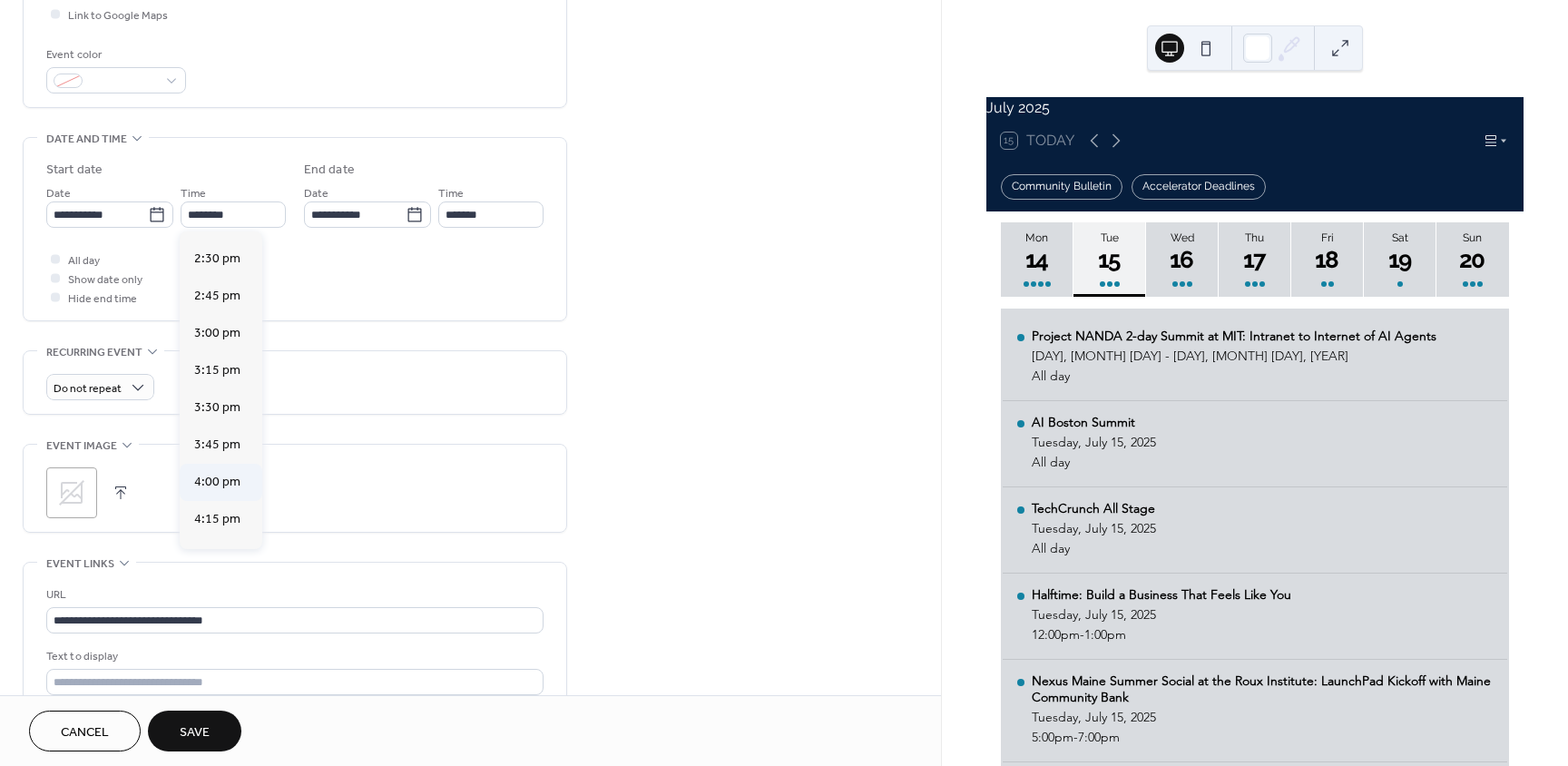 type on "*******" 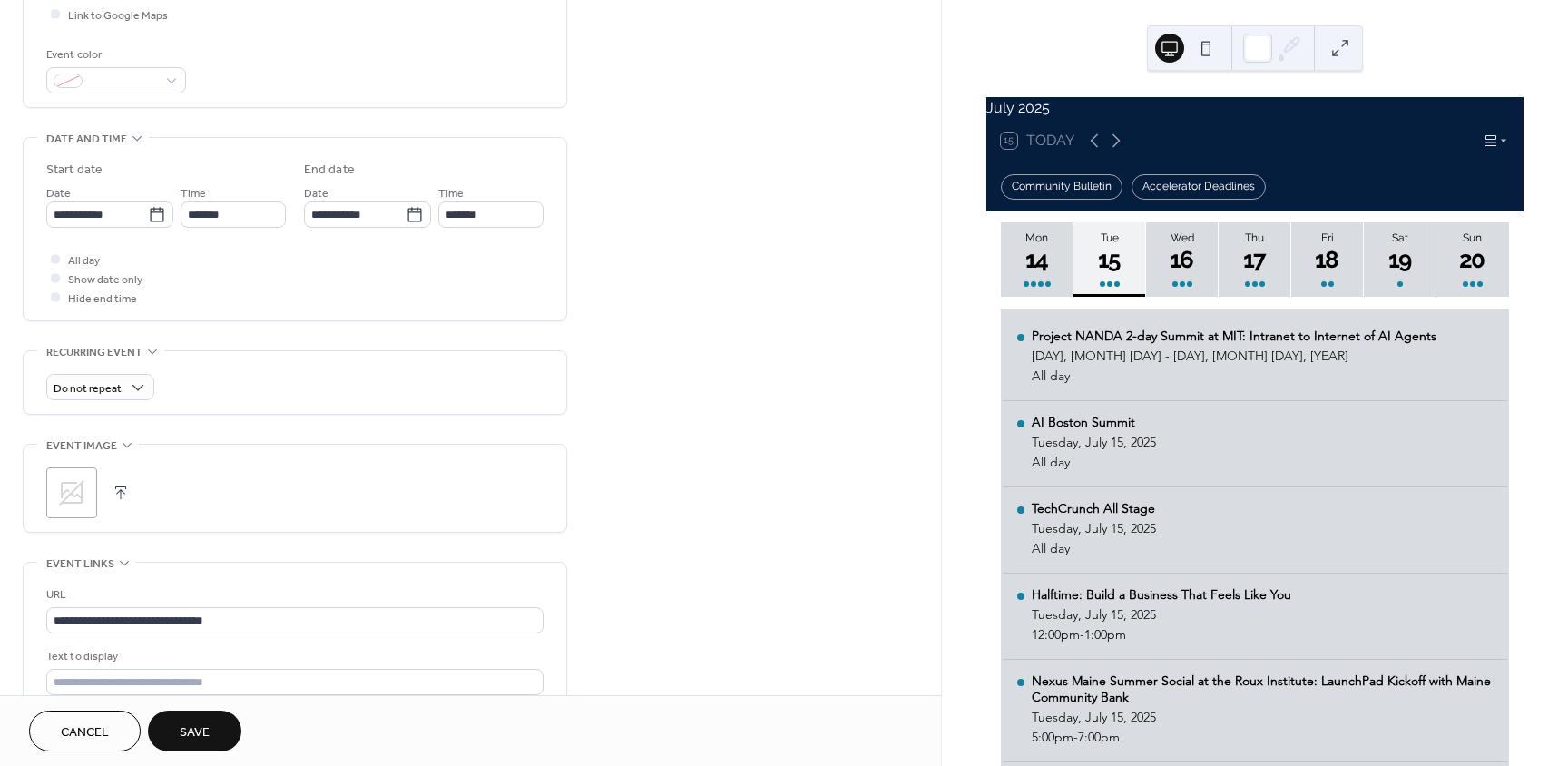 click on "**********" at bounding box center [295, 233] 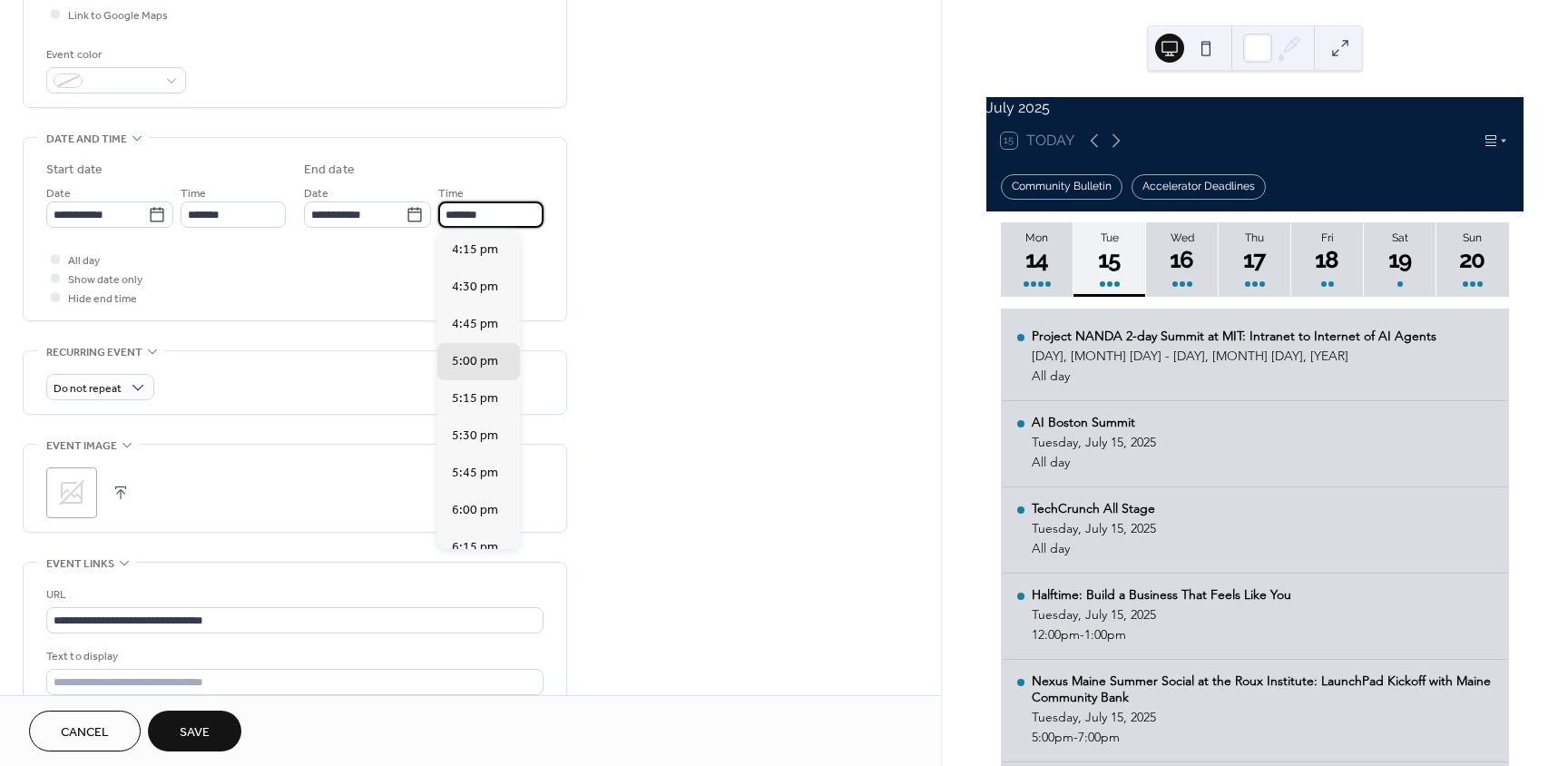 click on "*******" at bounding box center [491, 214] 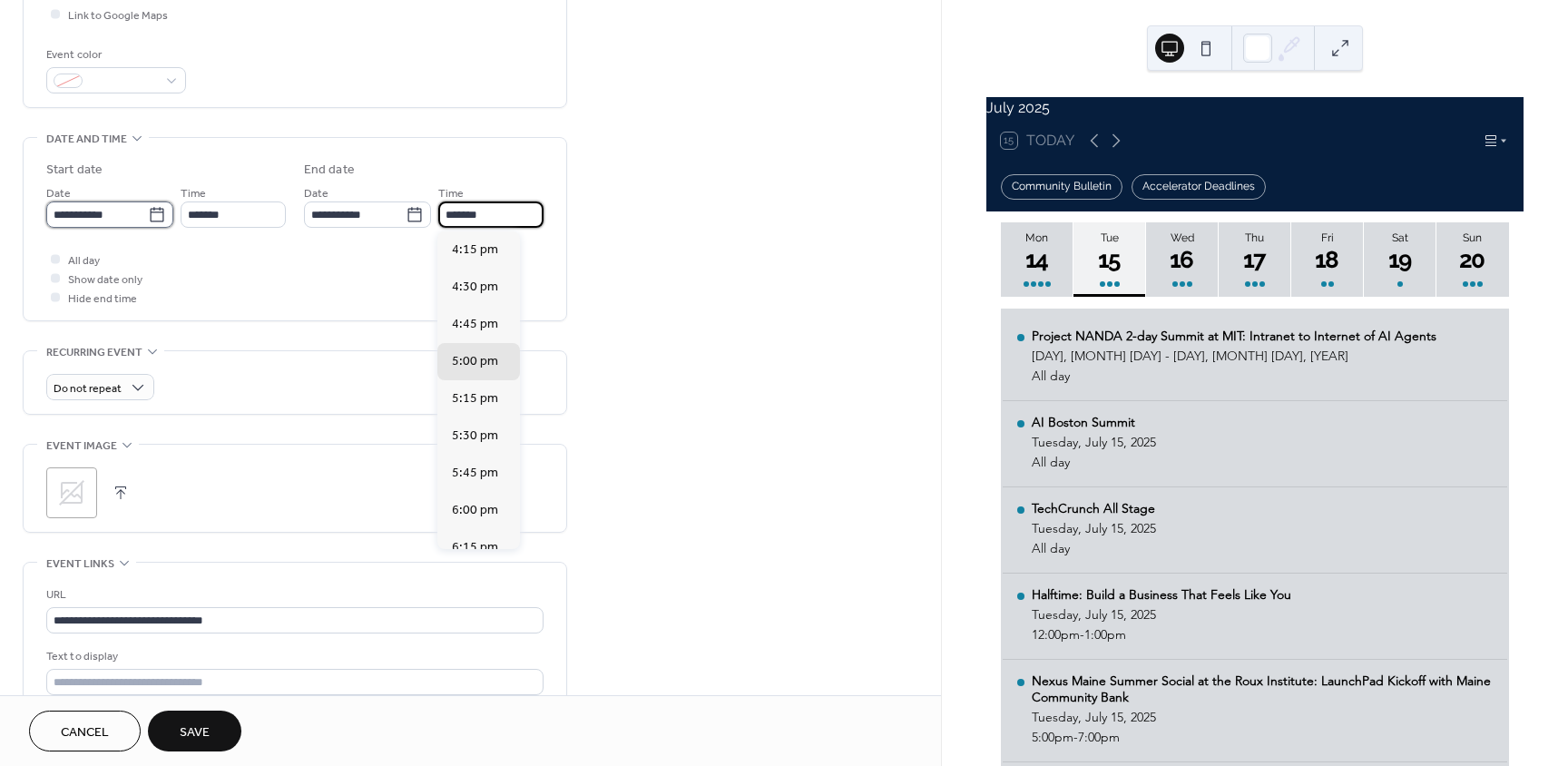 click on "**********" at bounding box center [97, 214] 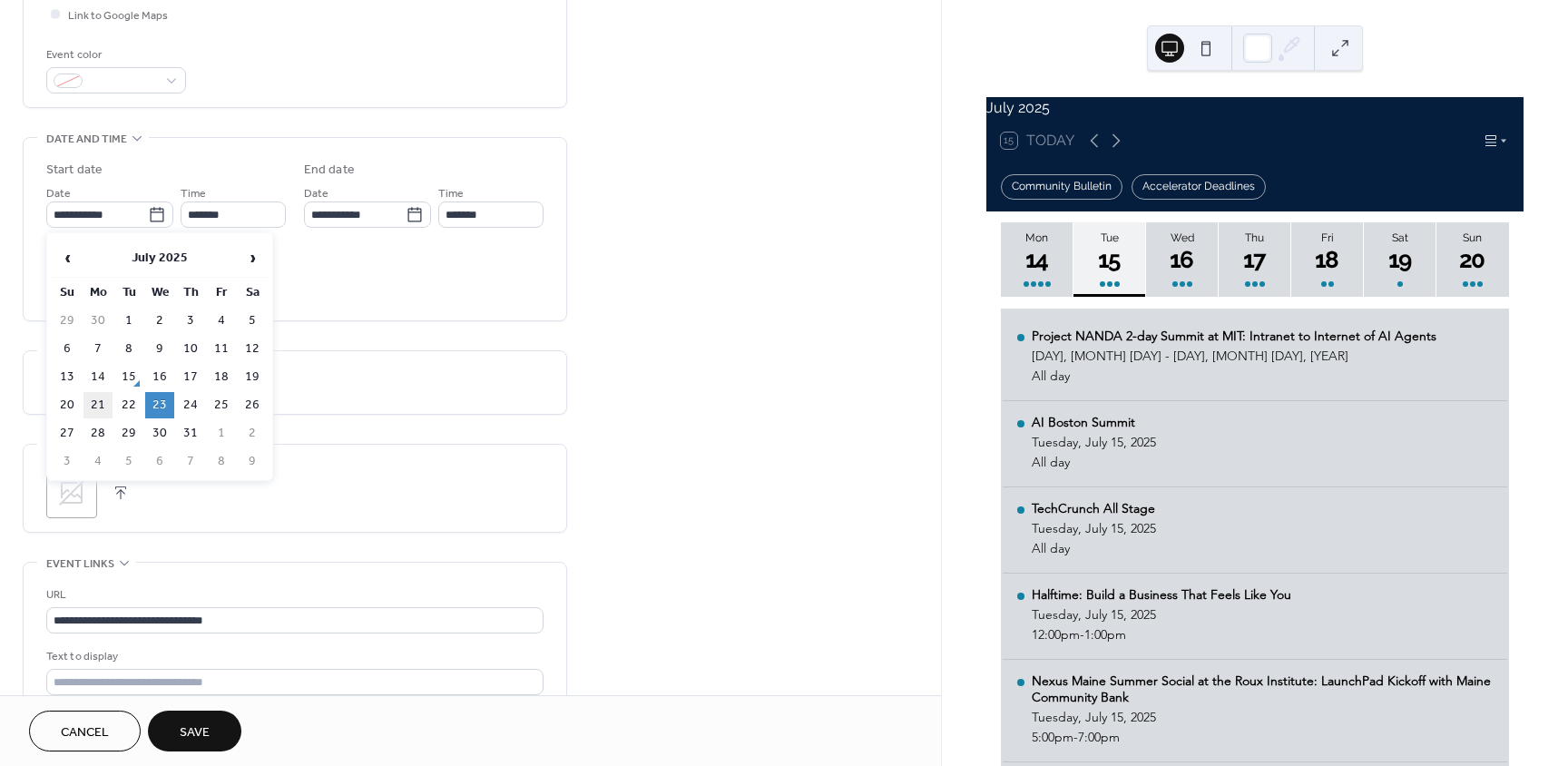 click on "21" at bounding box center (98, 405) 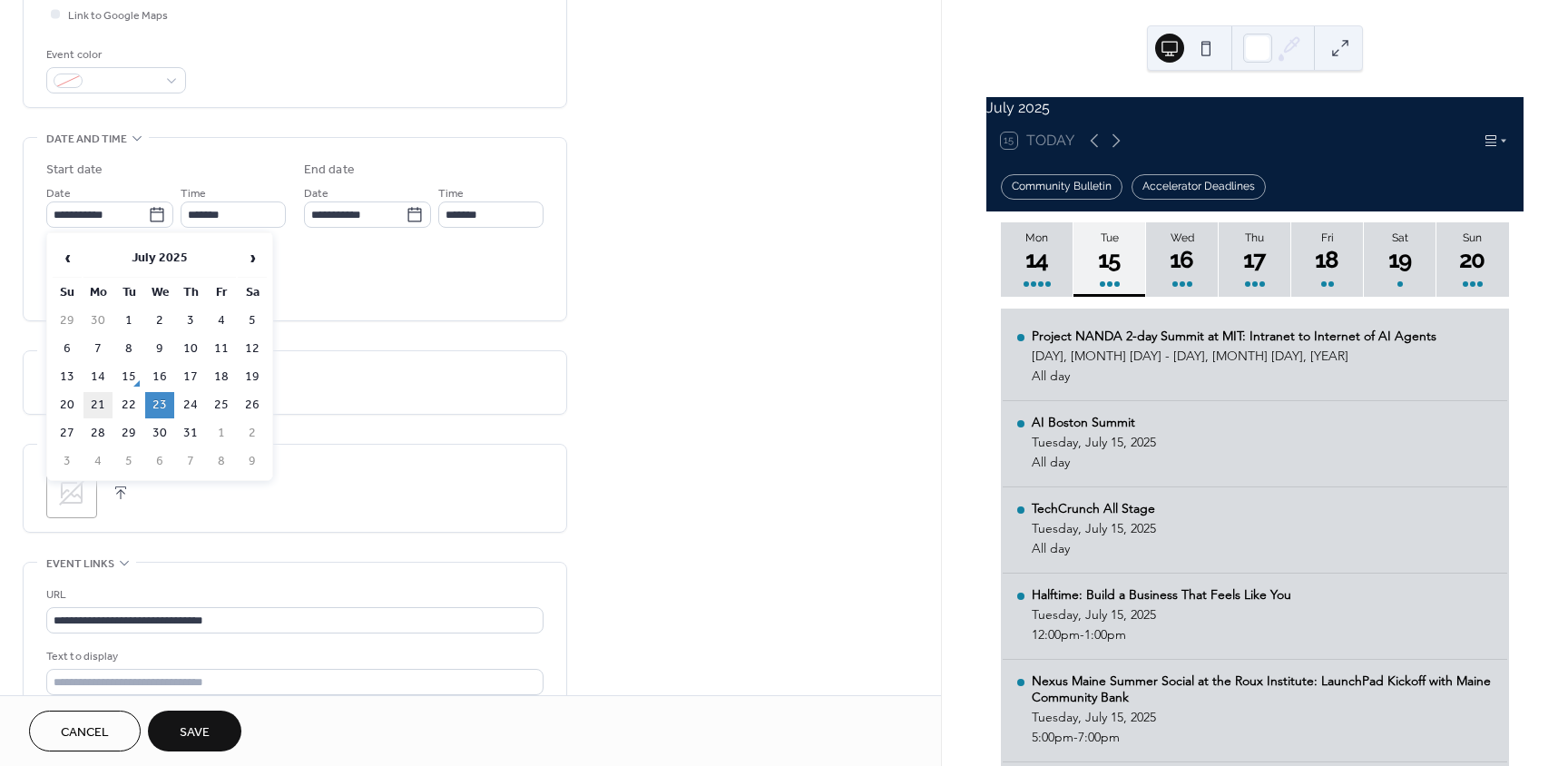 type on "**********" 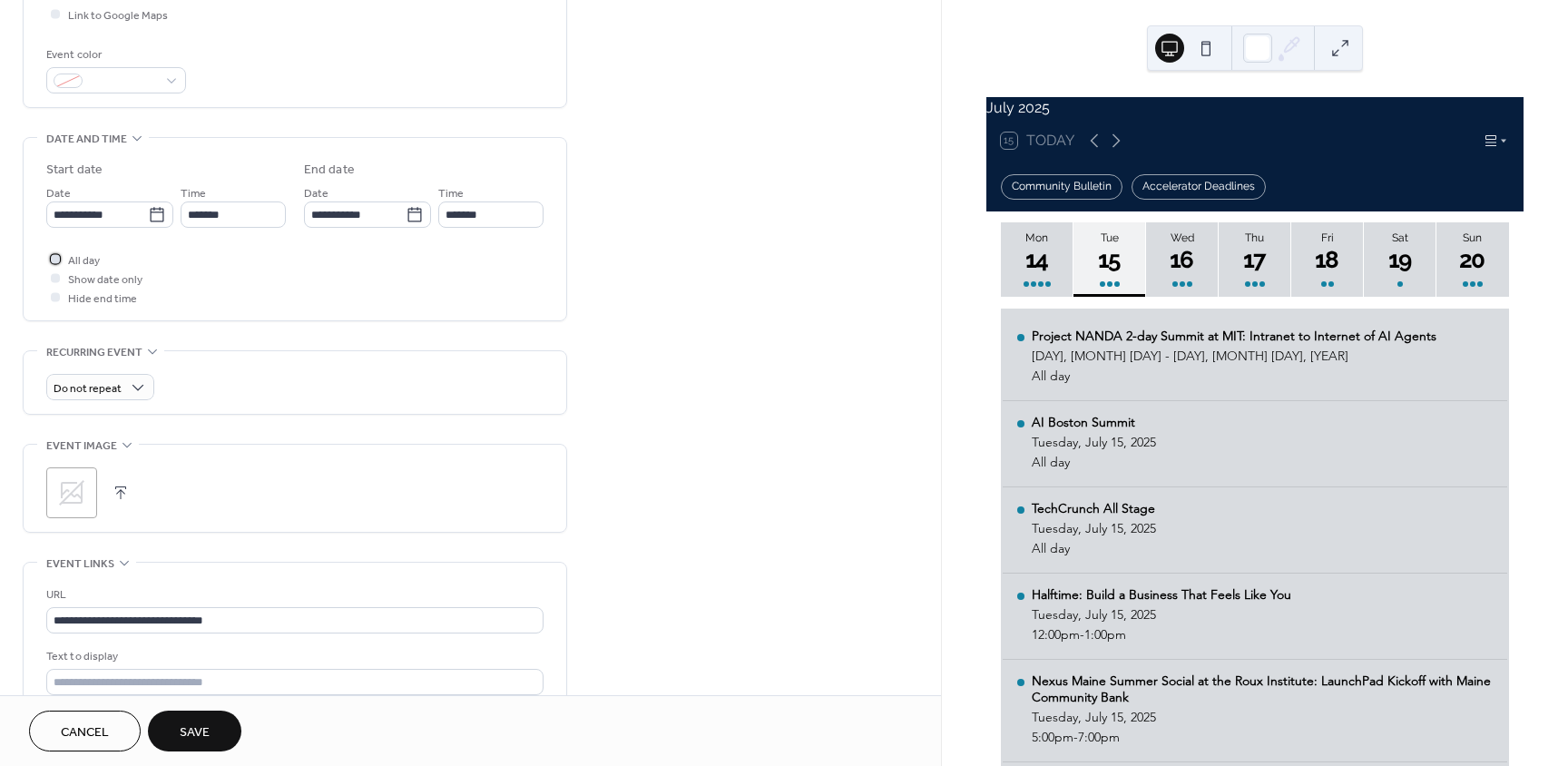 click at bounding box center [55, 259] 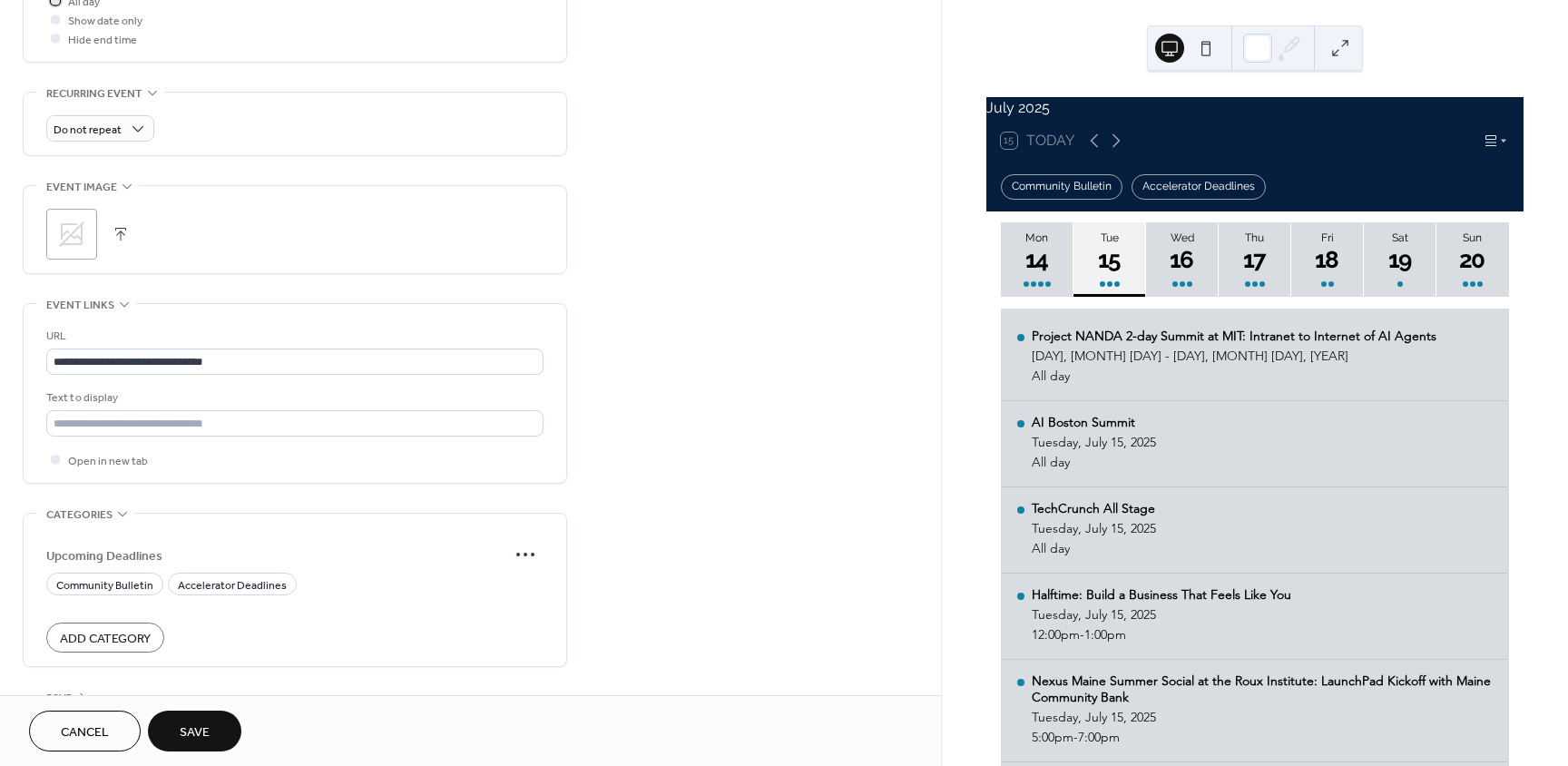 scroll, scrollTop: 726, scrollLeft: 0, axis: vertical 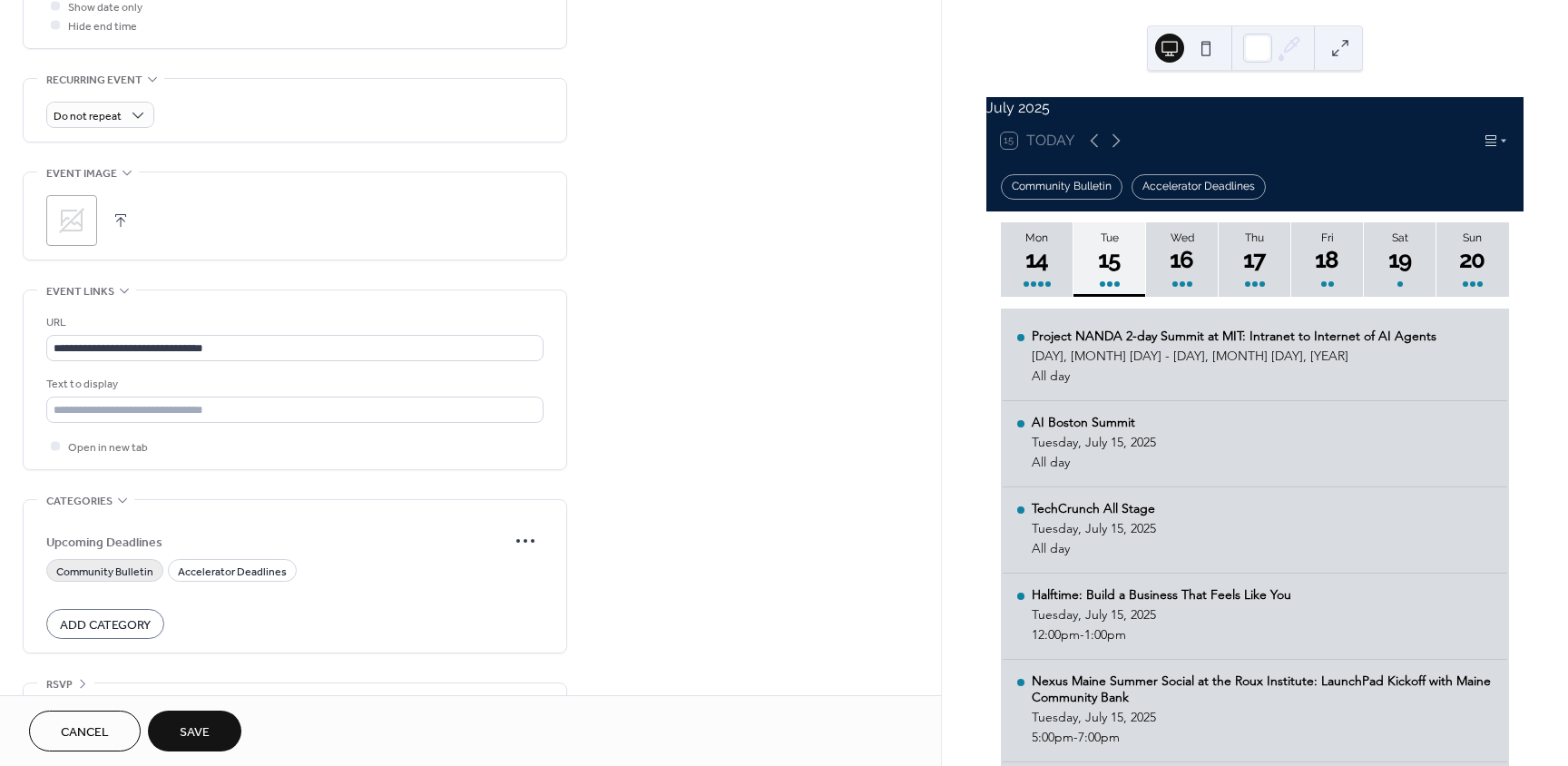 click on "Community Bulletin" at bounding box center [104, 572] 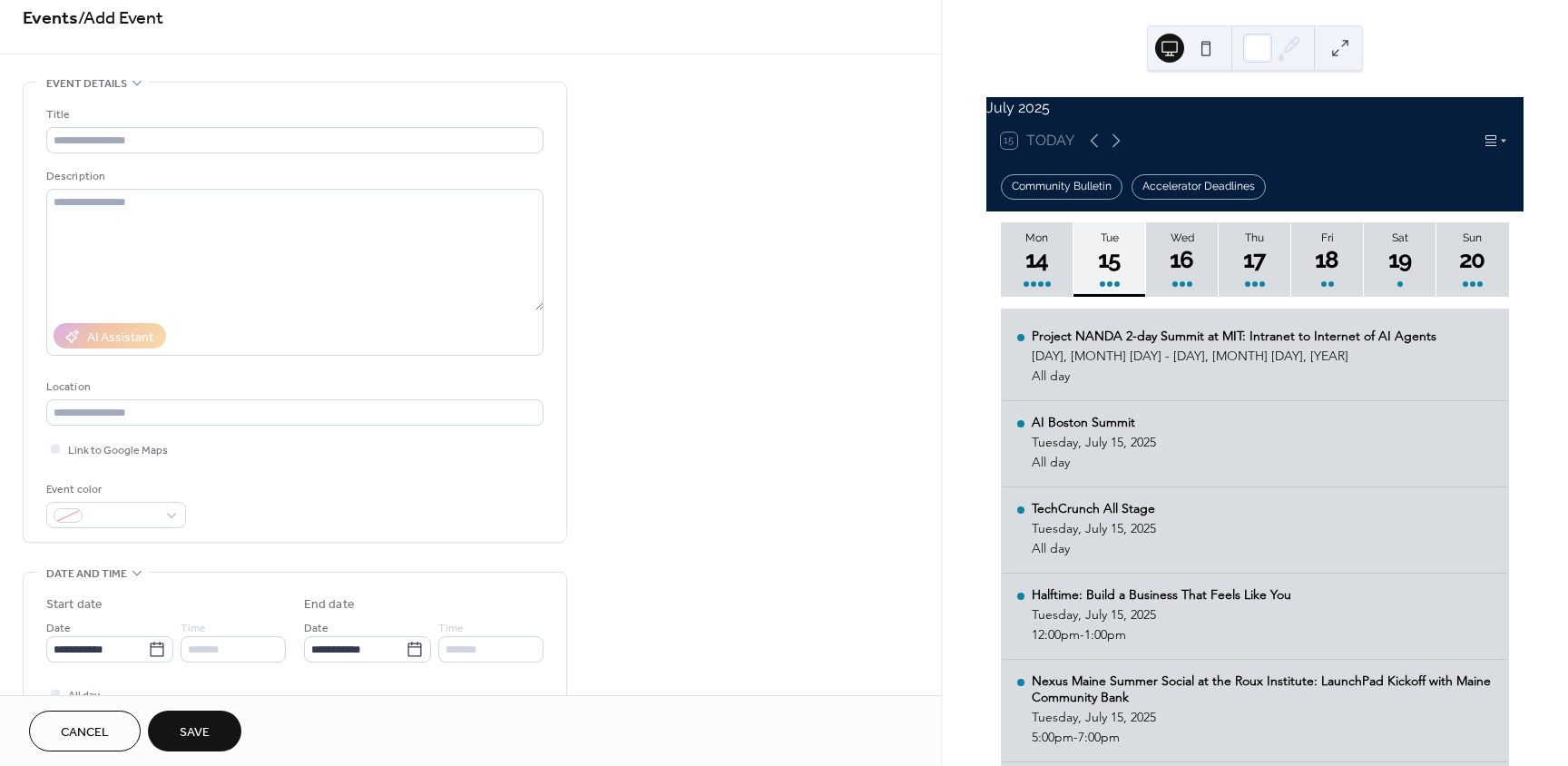 scroll, scrollTop: 0, scrollLeft: 0, axis: both 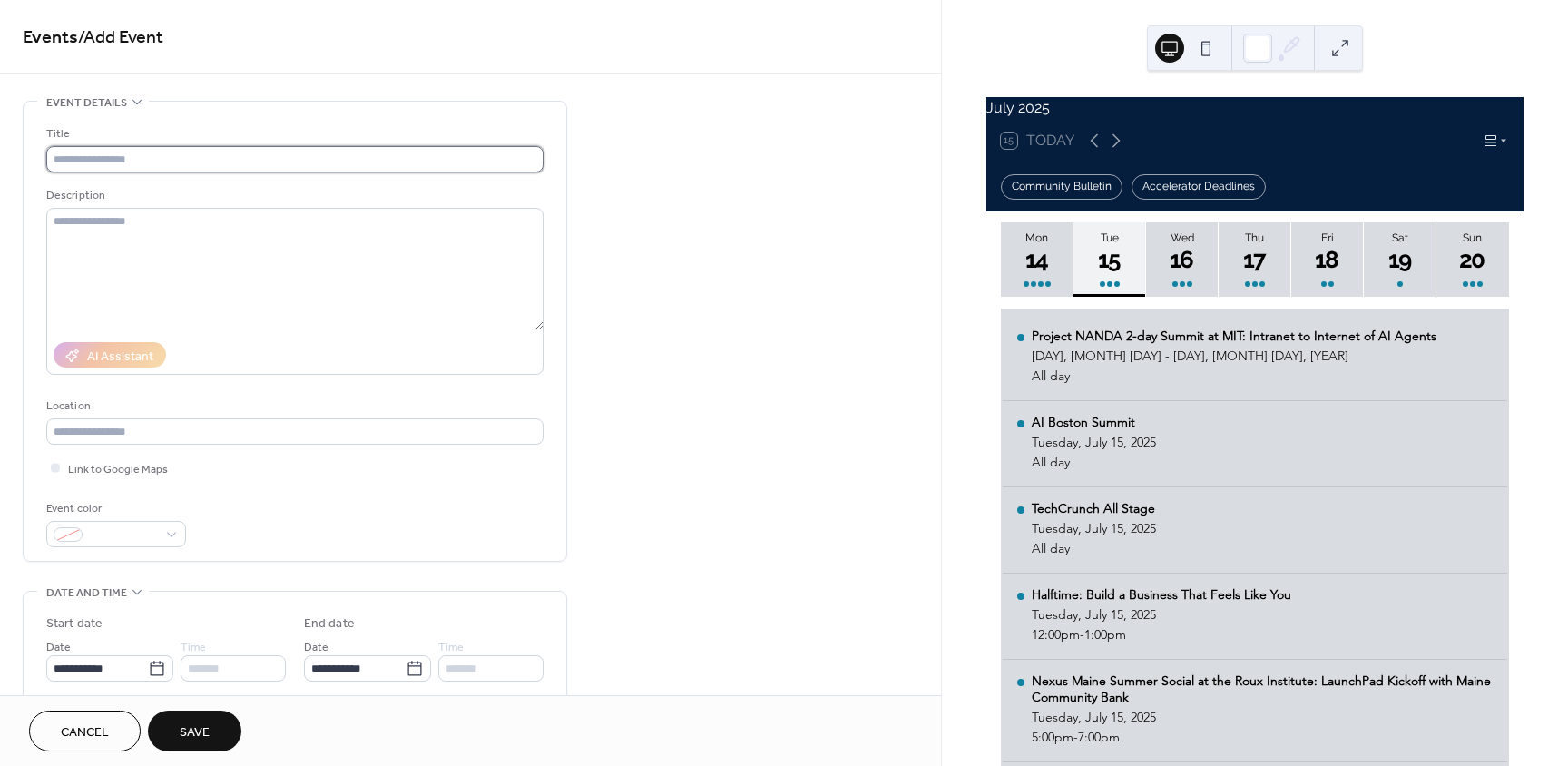 click at bounding box center [295, 159] 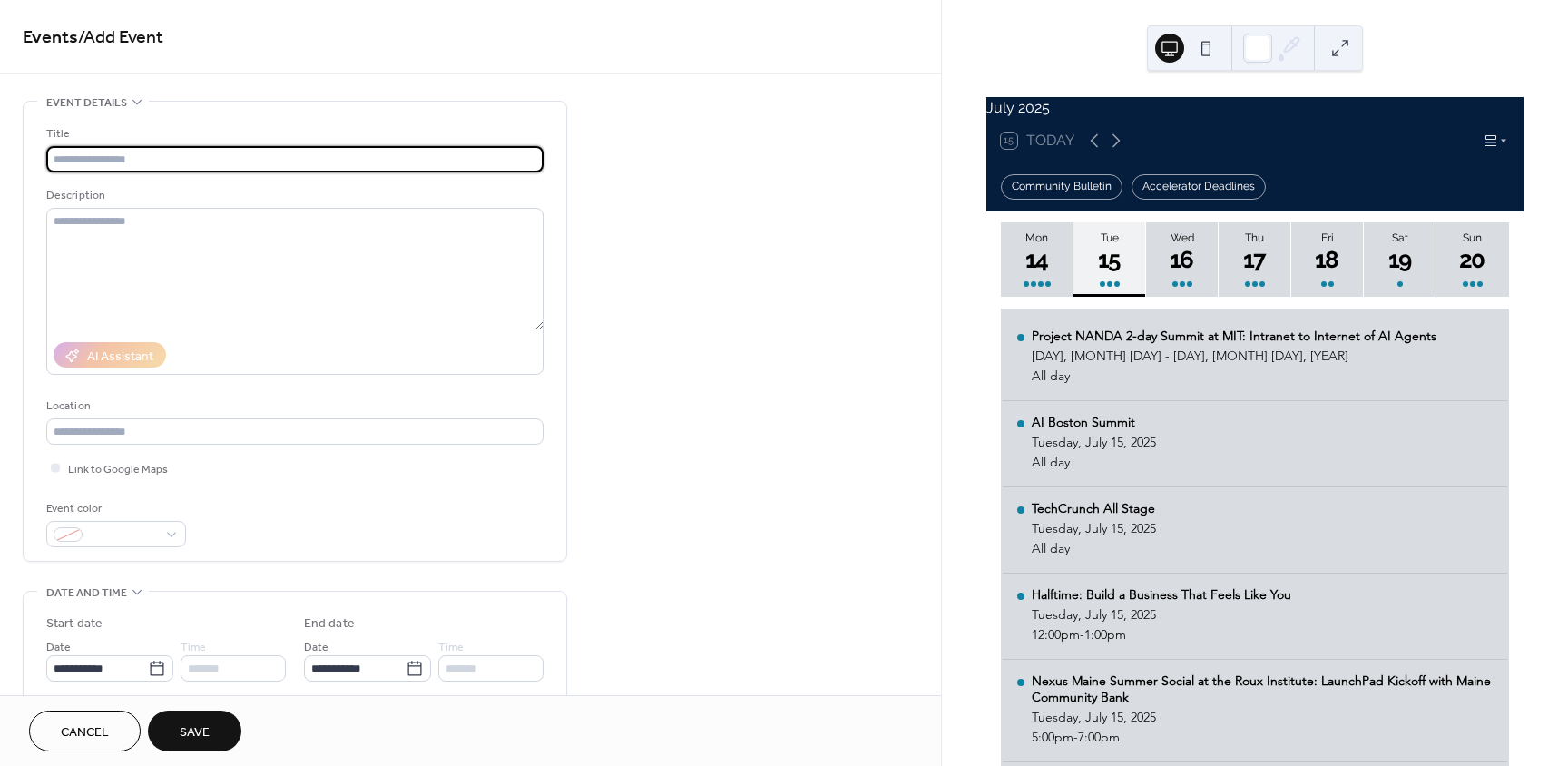 type on "*" 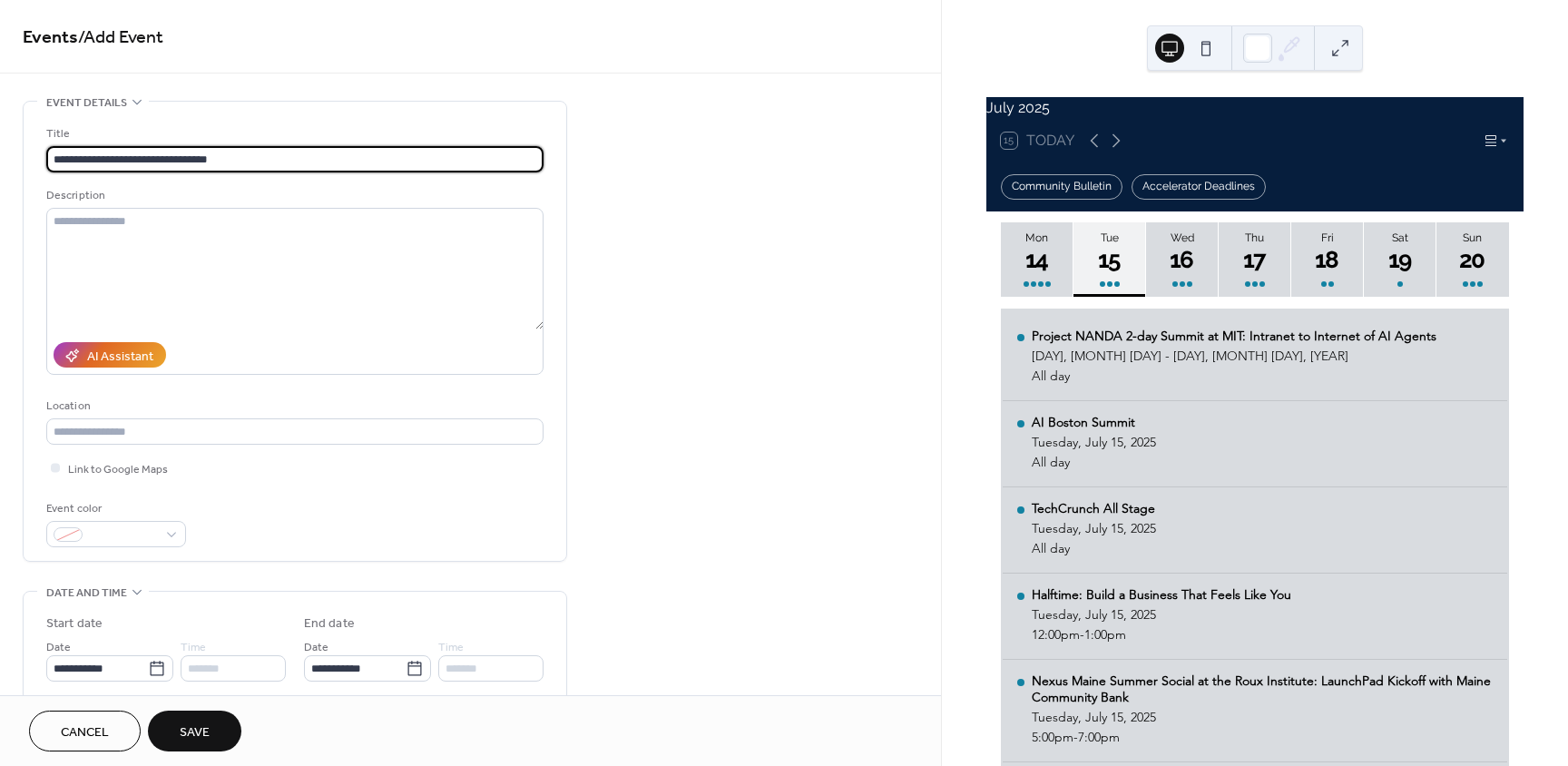 type on "**********" 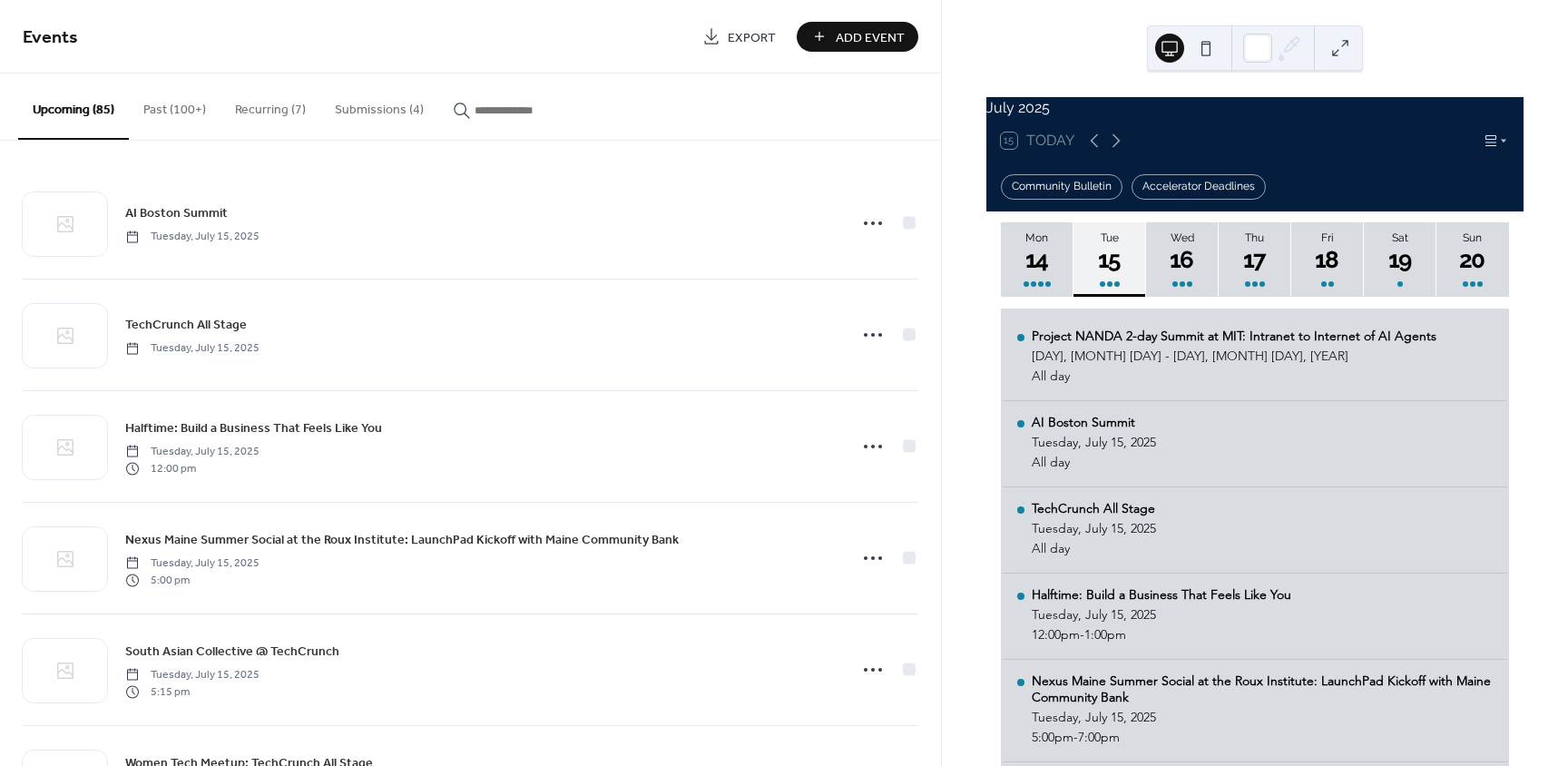 click on "Add Event" at bounding box center (870, 37) 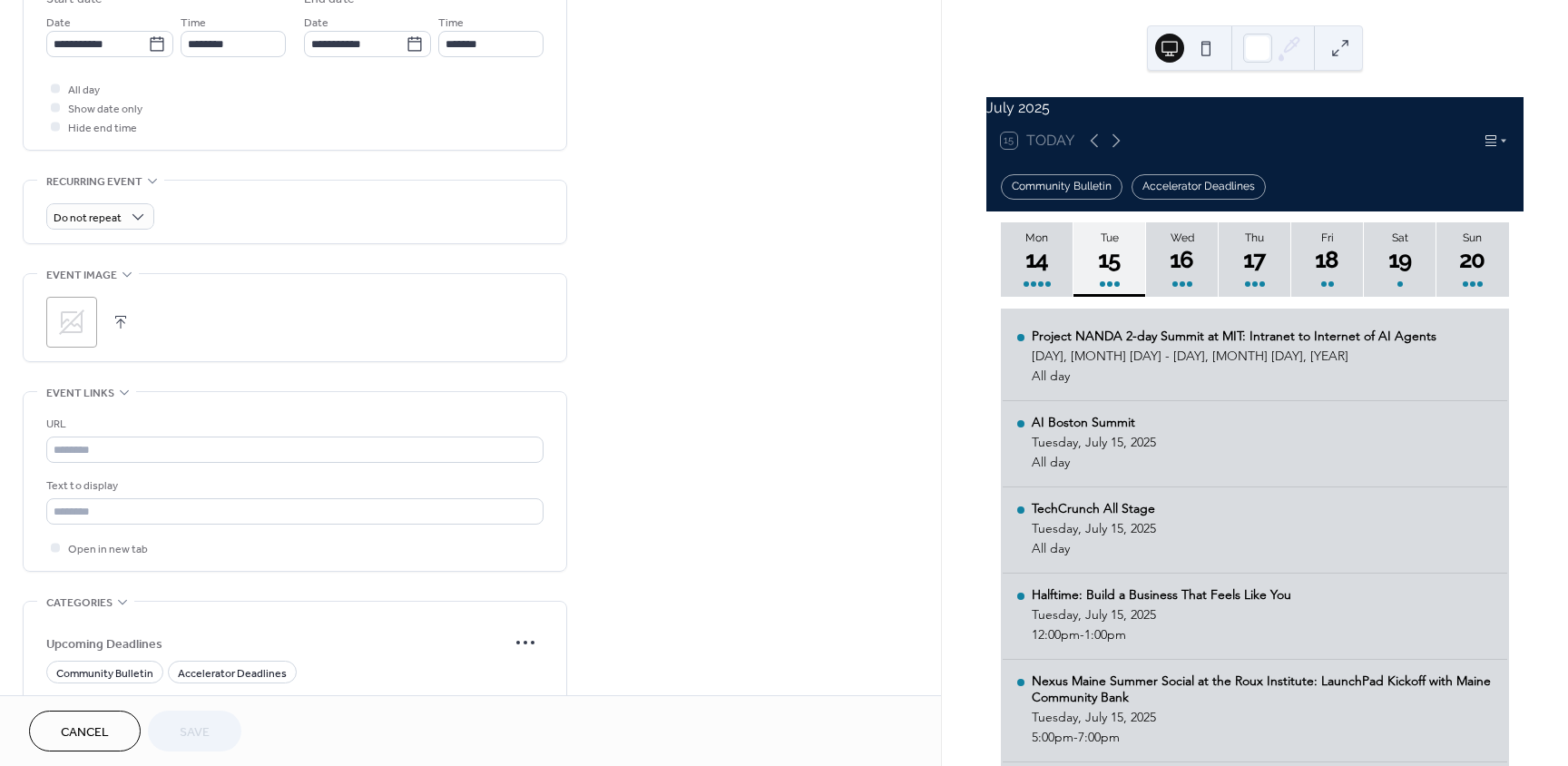 scroll, scrollTop: 635, scrollLeft: 0, axis: vertical 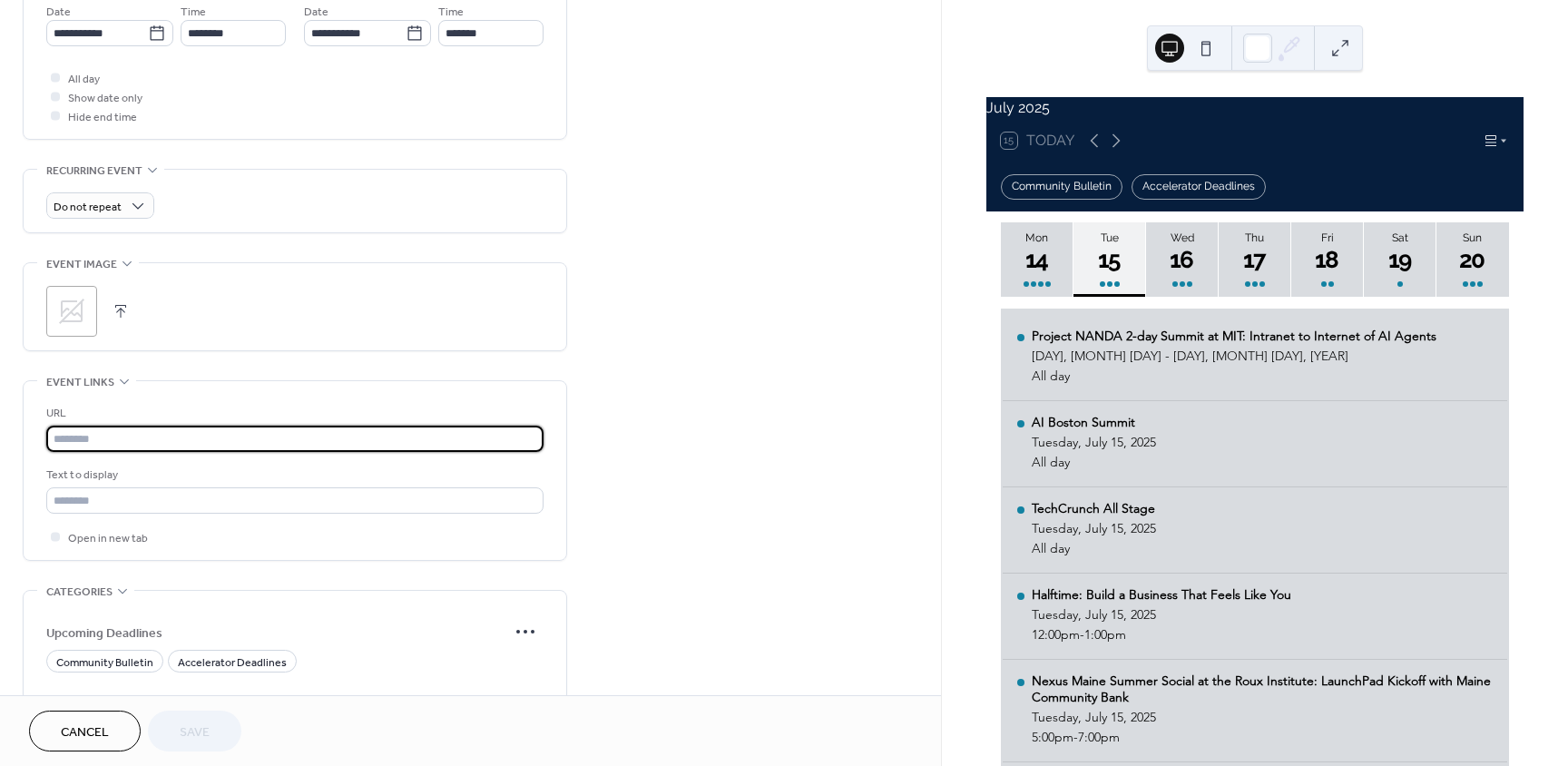 click at bounding box center (295, 438) 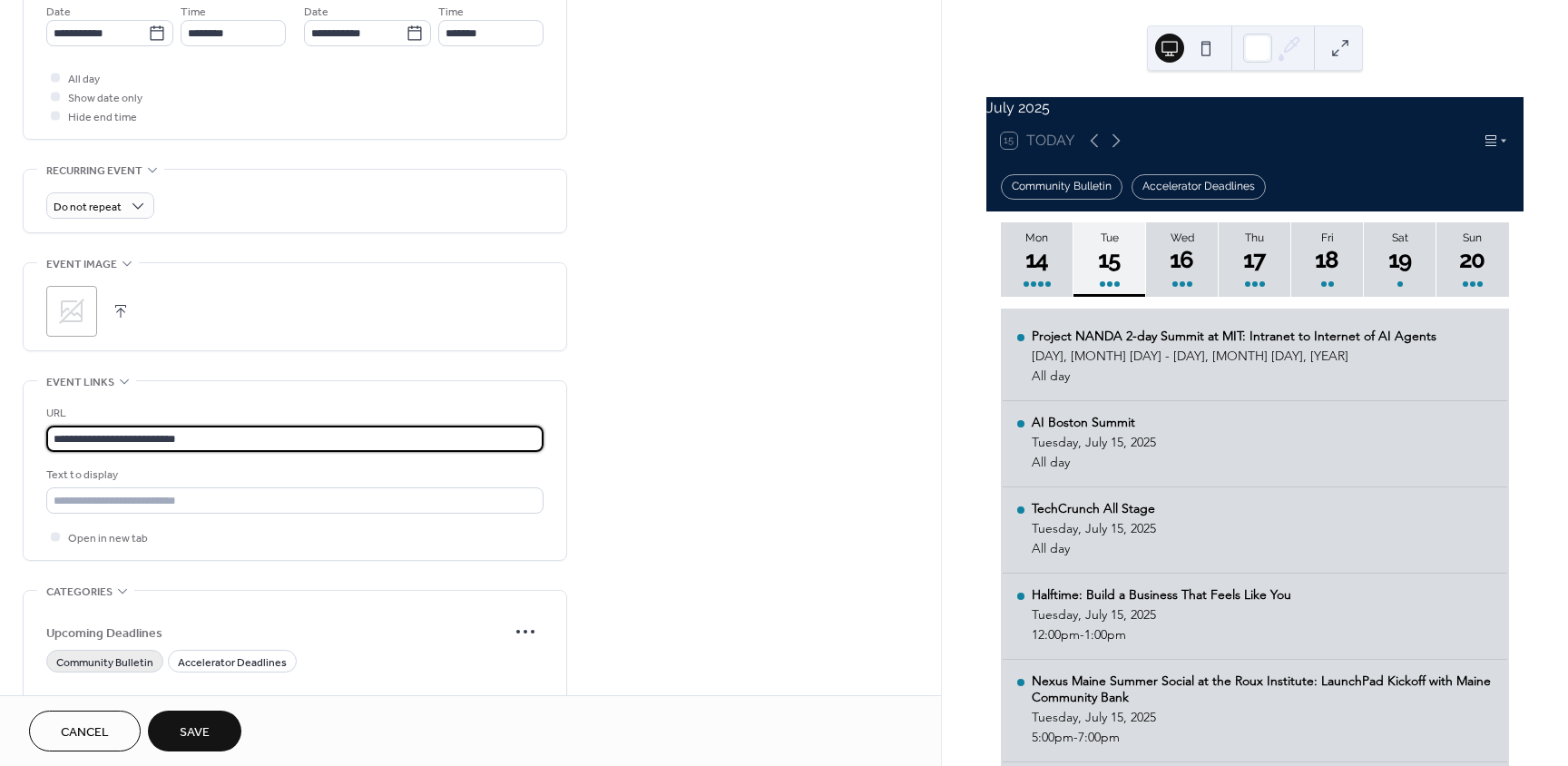 type on "**********" 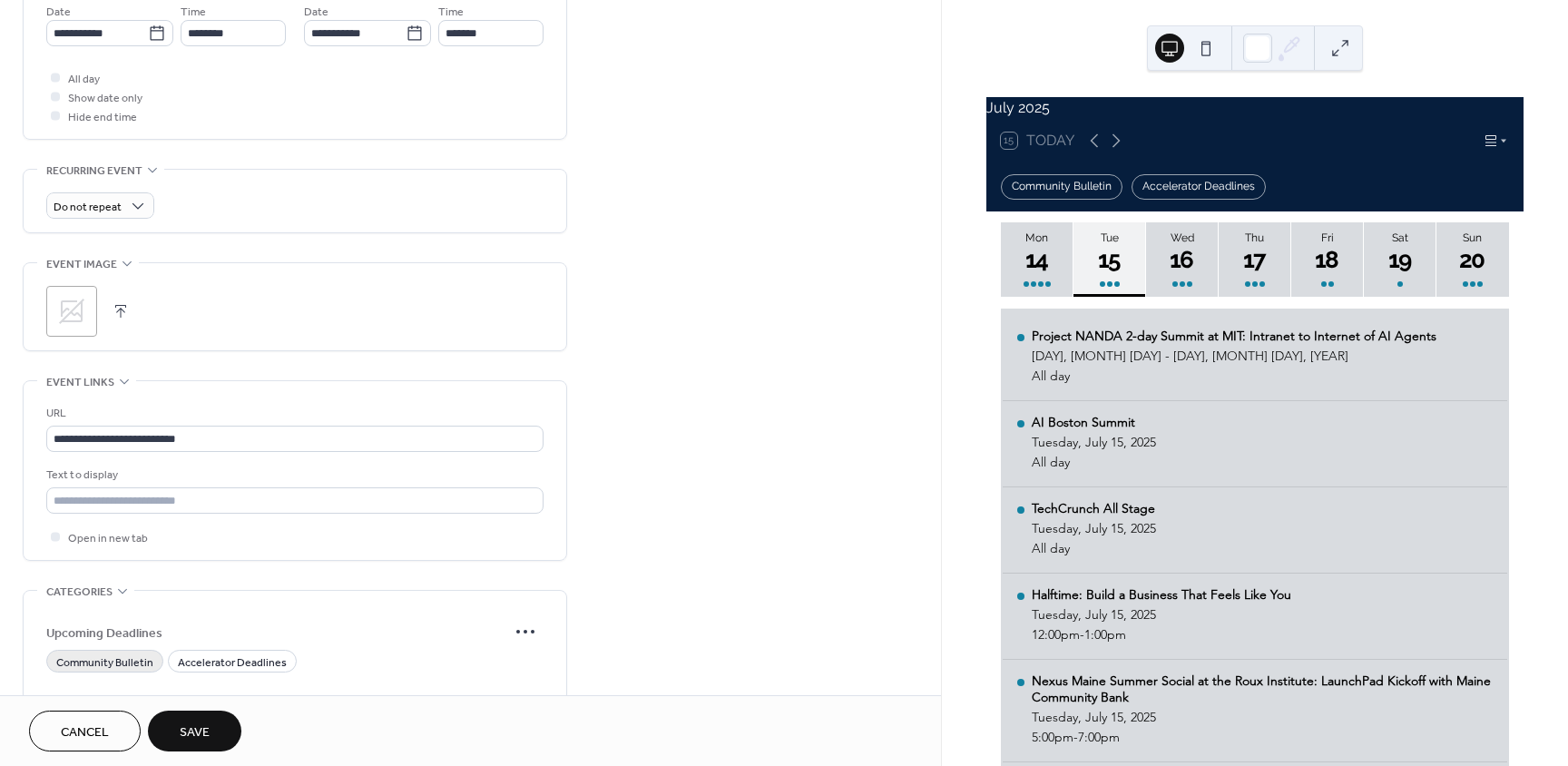 click on "Community Bulletin" at bounding box center (104, 663) 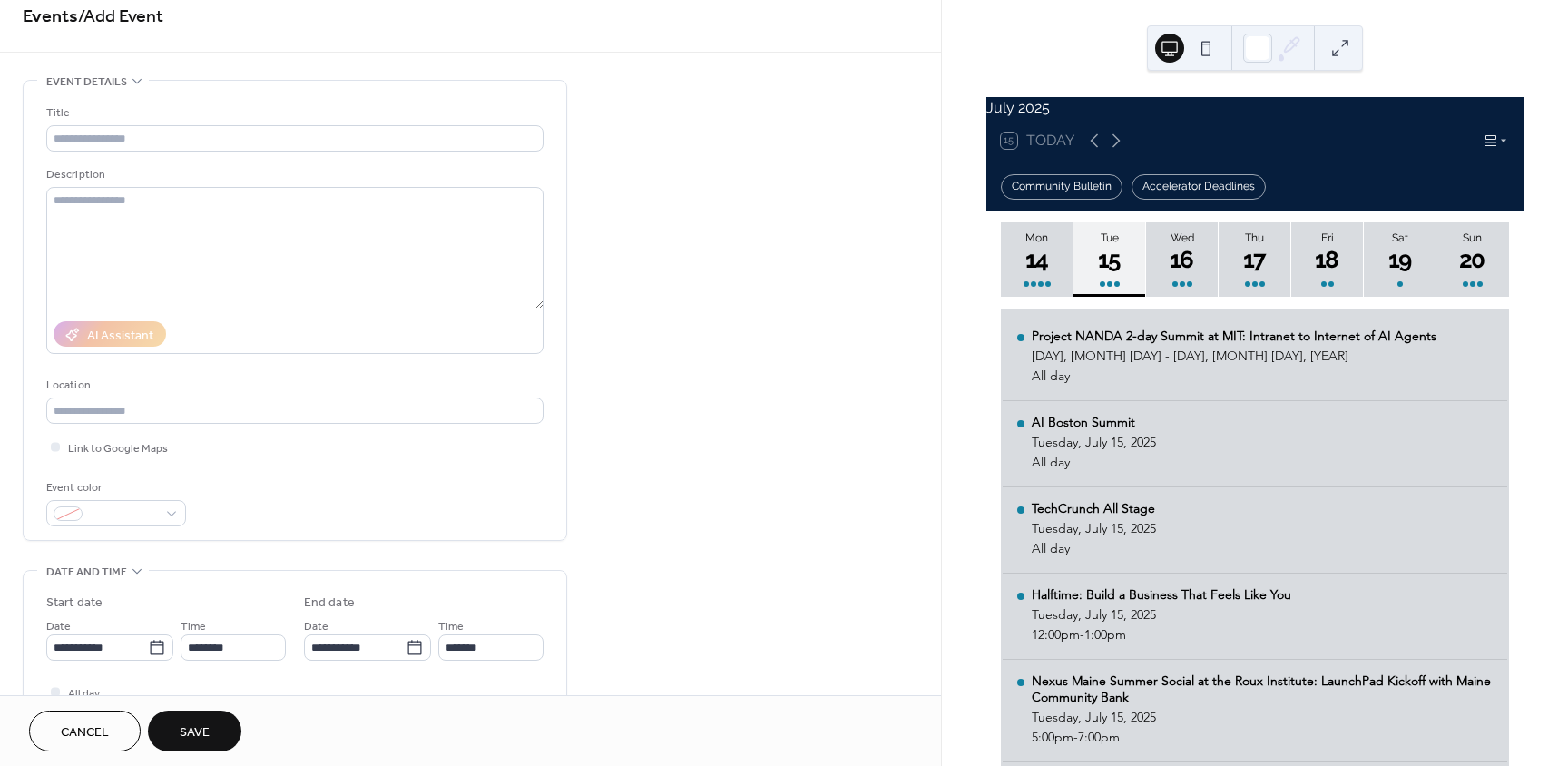 scroll, scrollTop: 0, scrollLeft: 0, axis: both 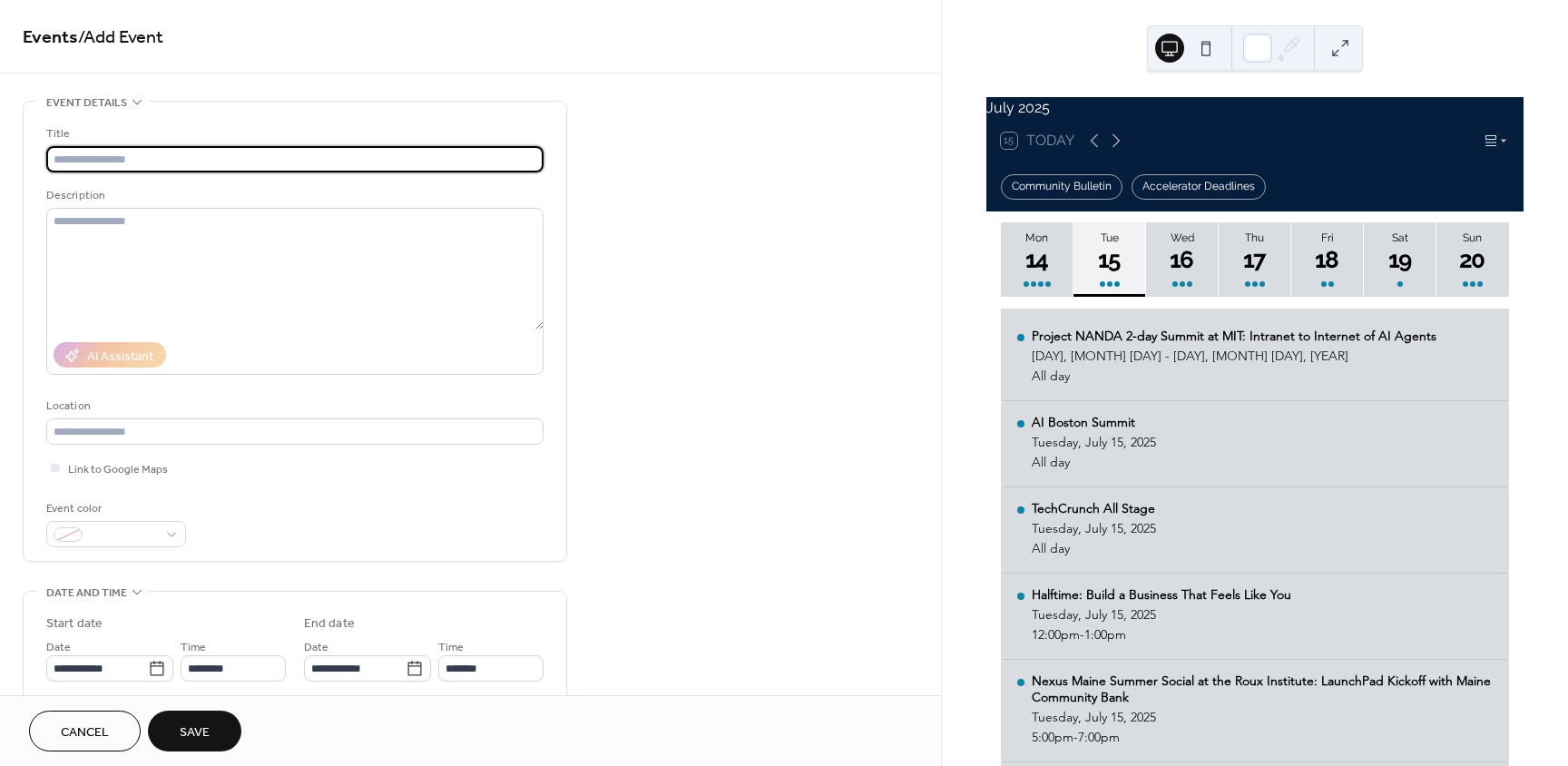 click at bounding box center [295, 159] 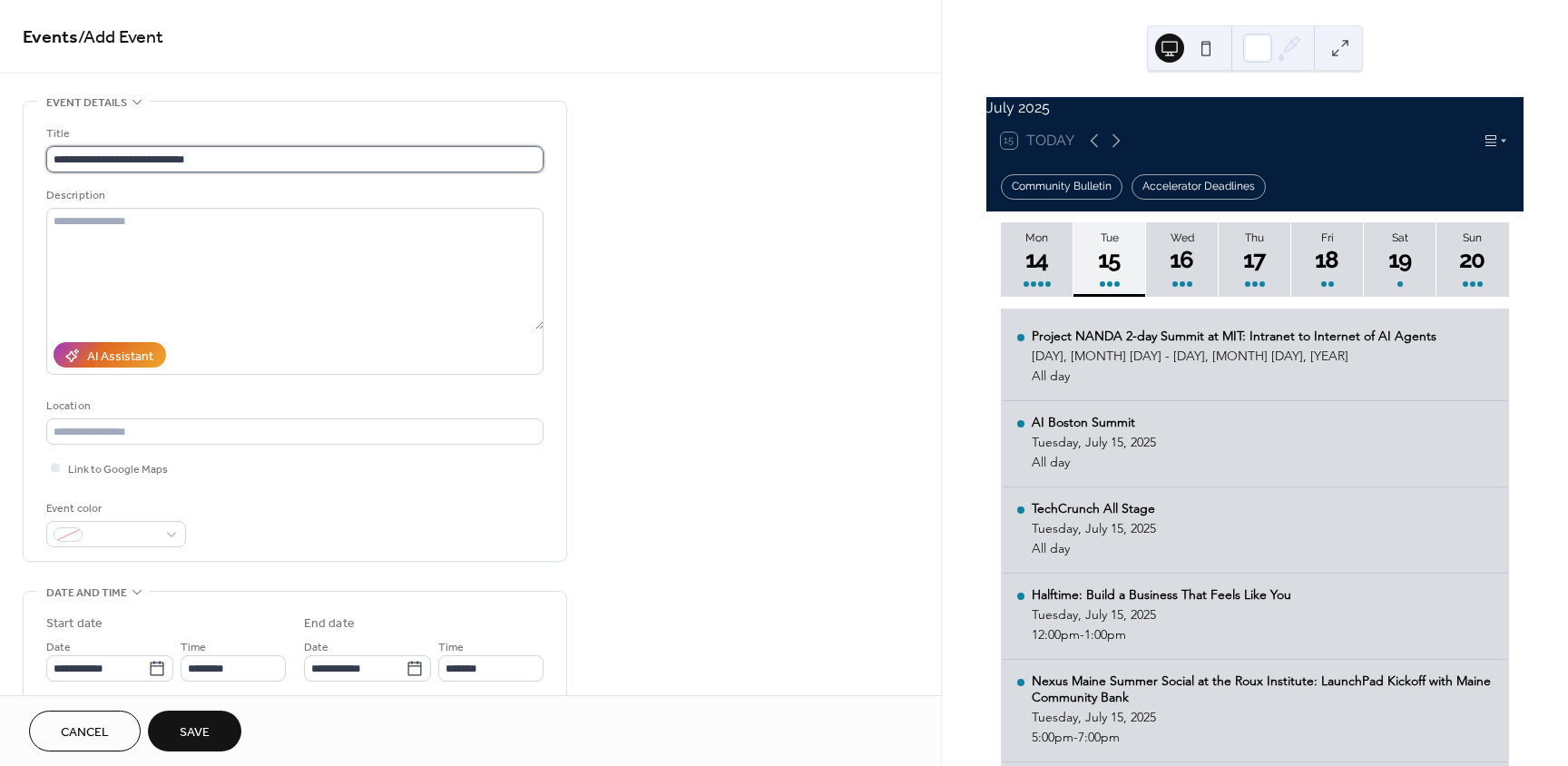 click on "**********" at bounding box center [295, 159] 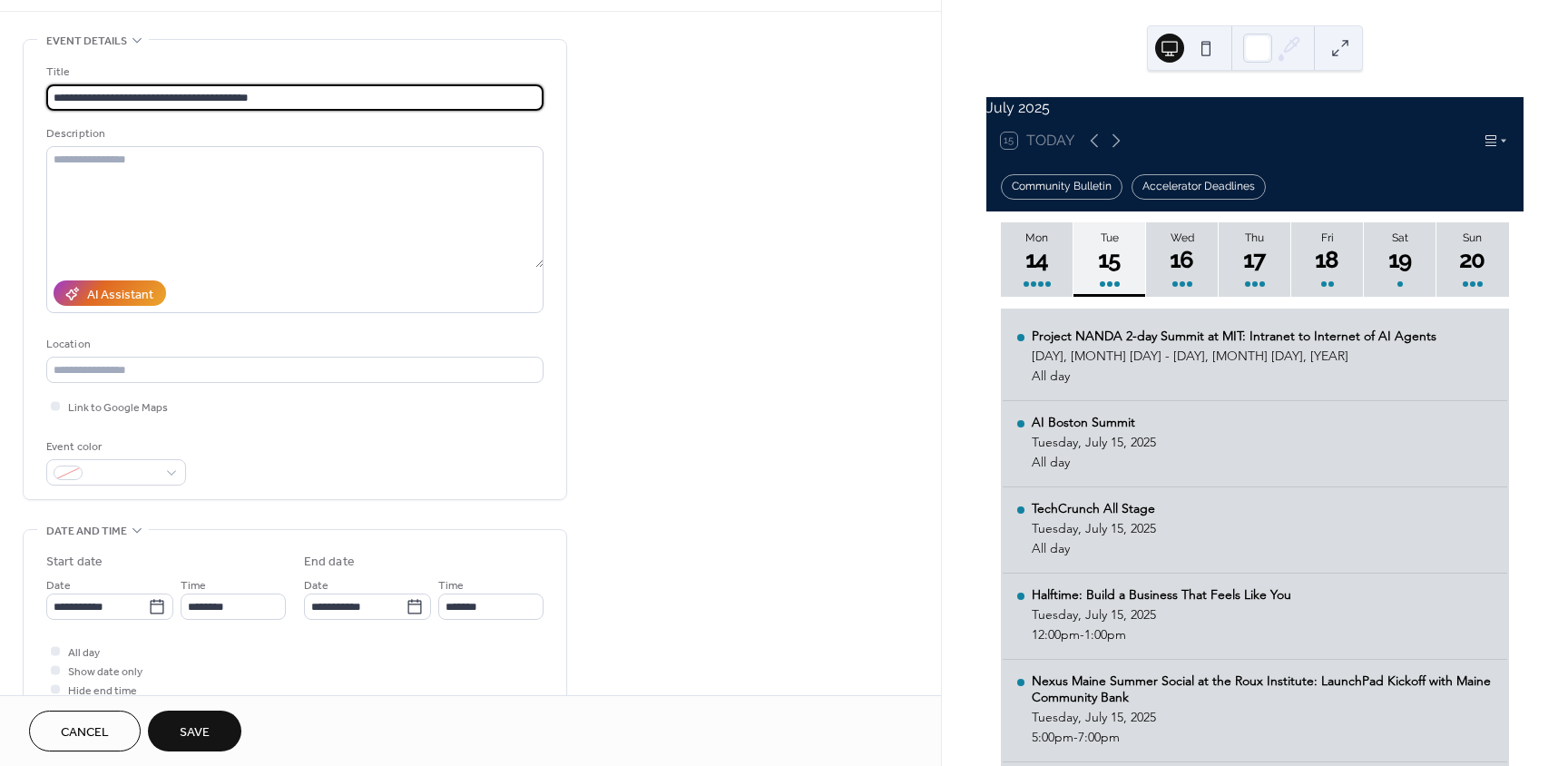 scroll, scrollTop: 272, scrollLeft: 0, axis: vertical 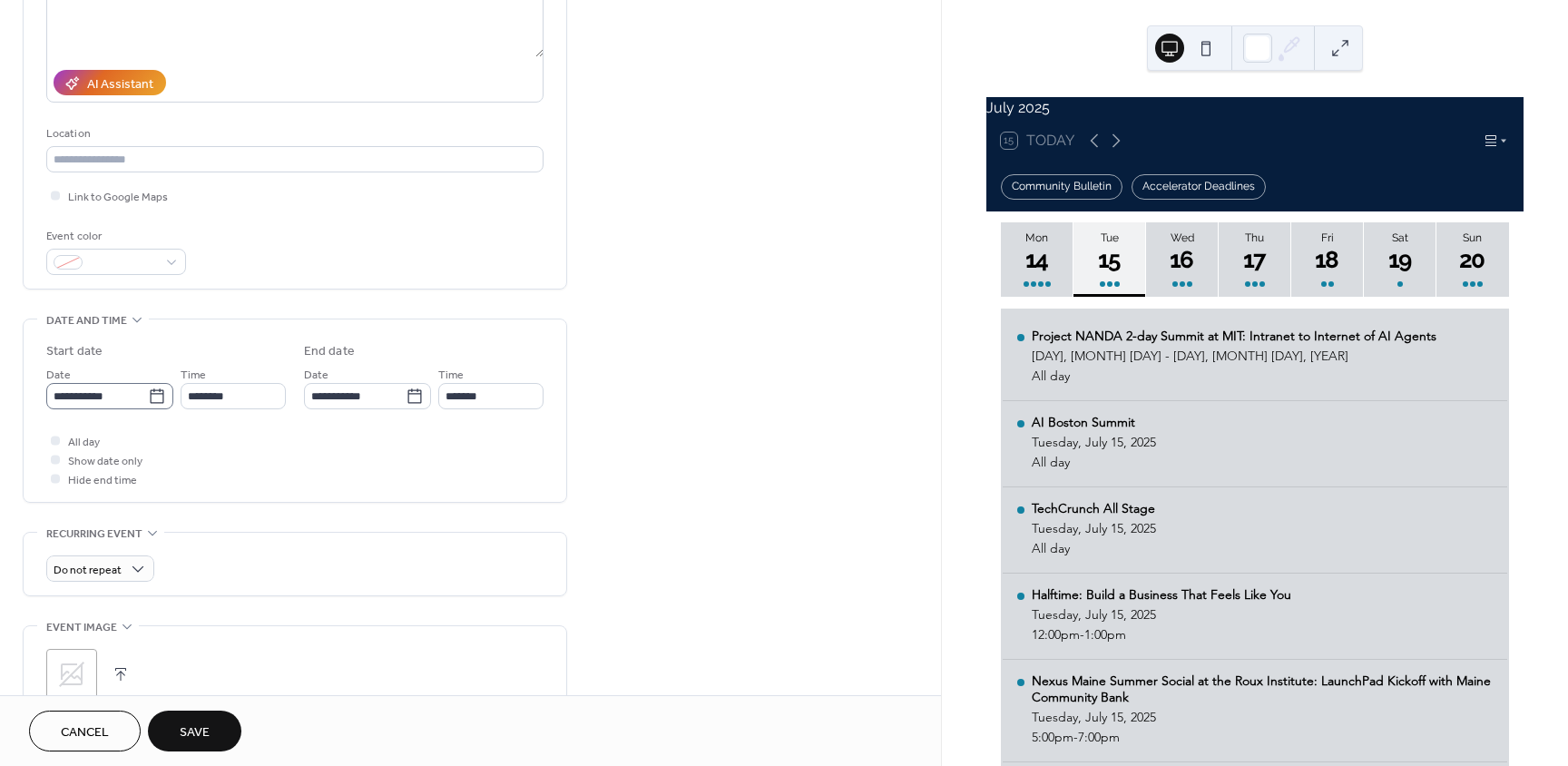 type on "**********" 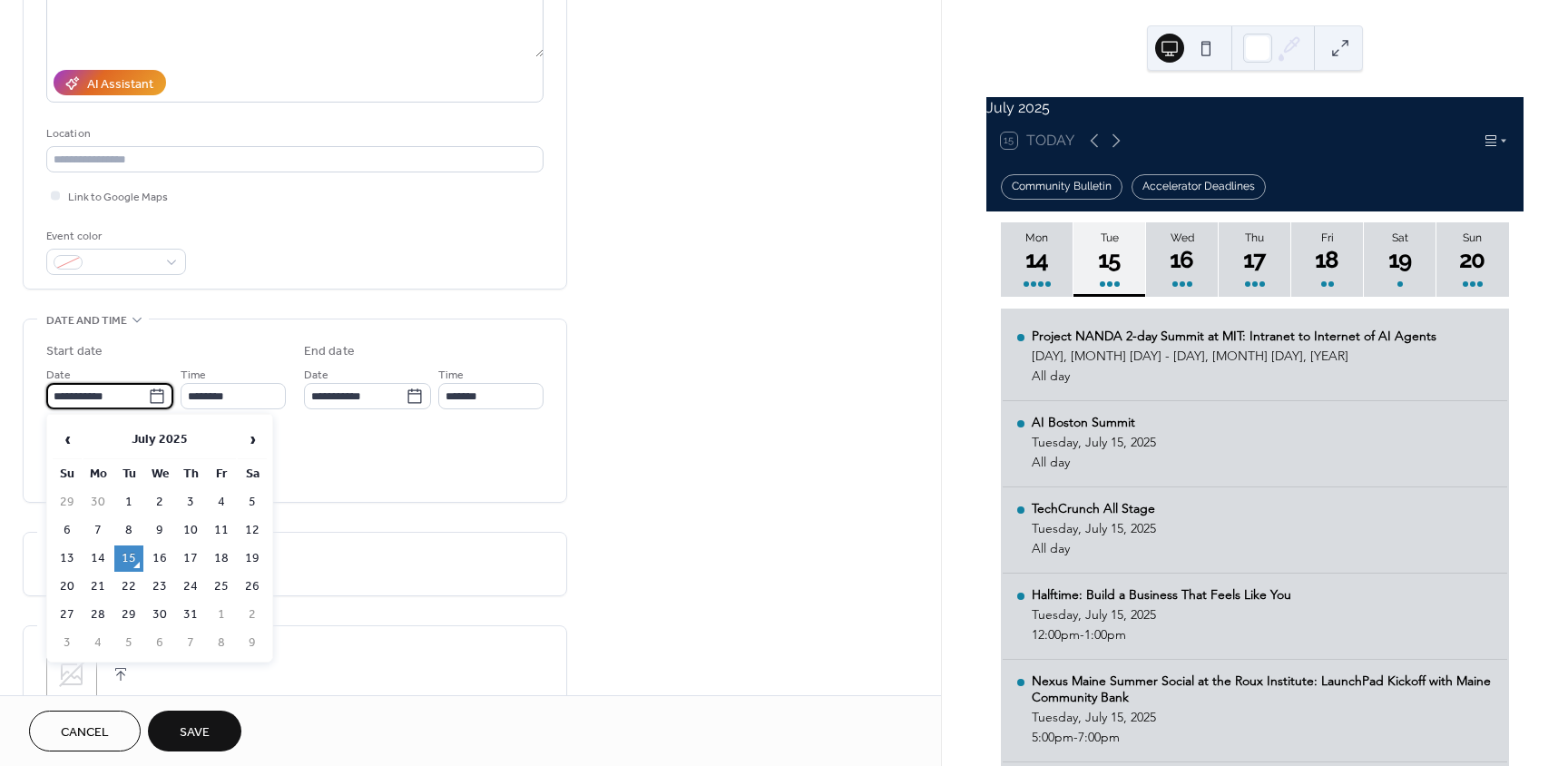 click on "**********" at bounding box center [97, 396] 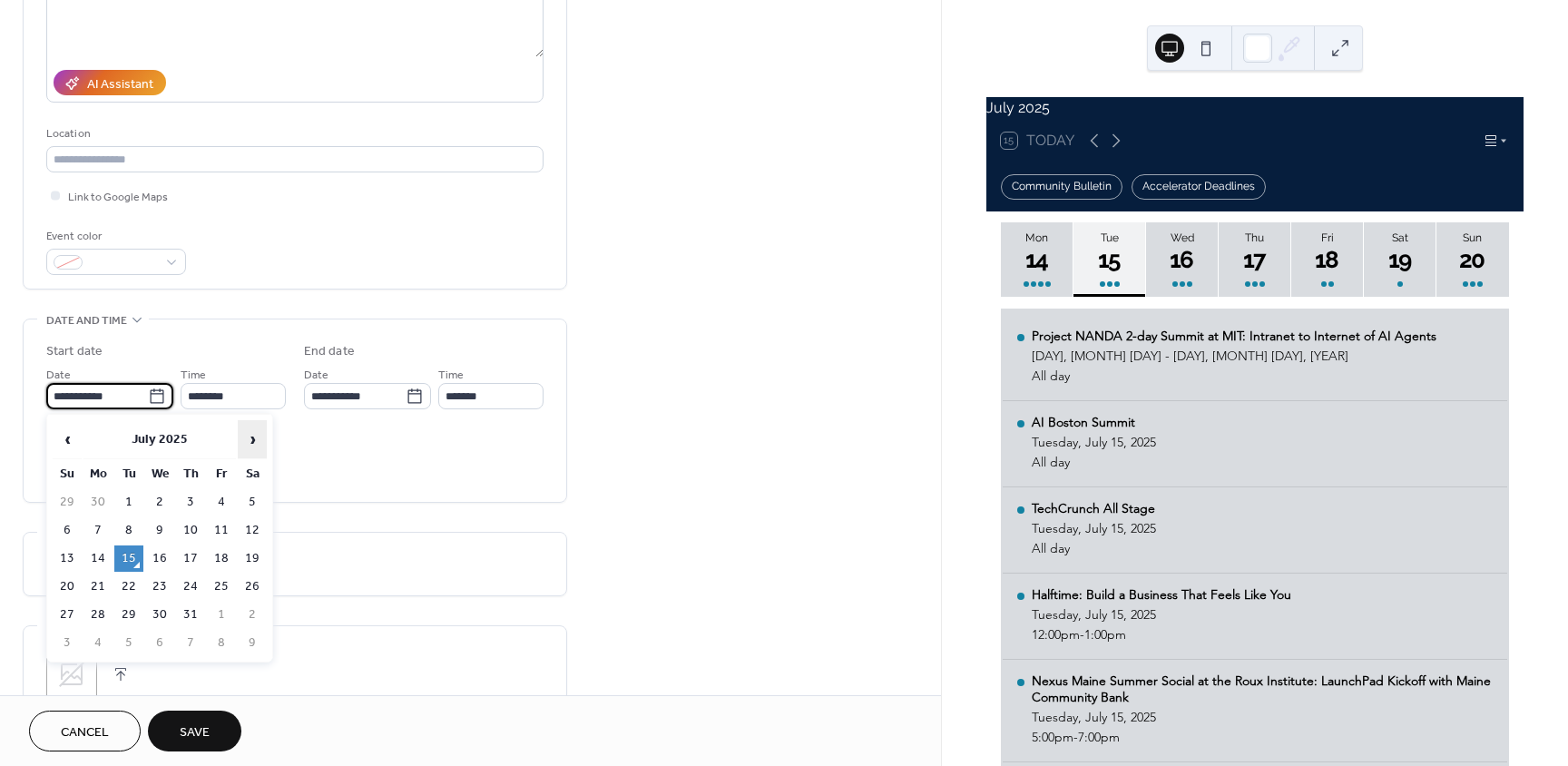click on "›" at bounding box center [252, 439] 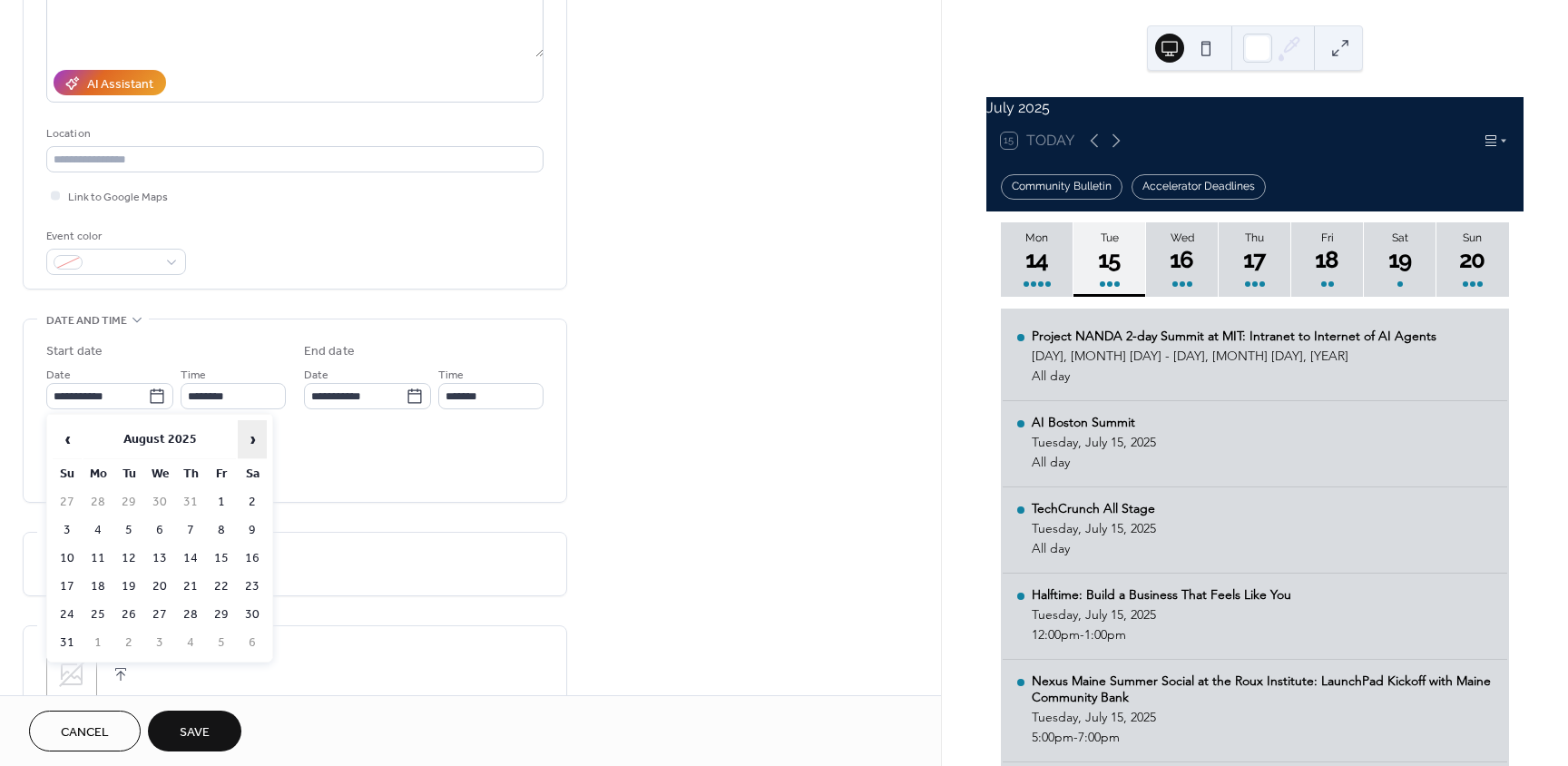click on "›" at bounding box center [252, 439] 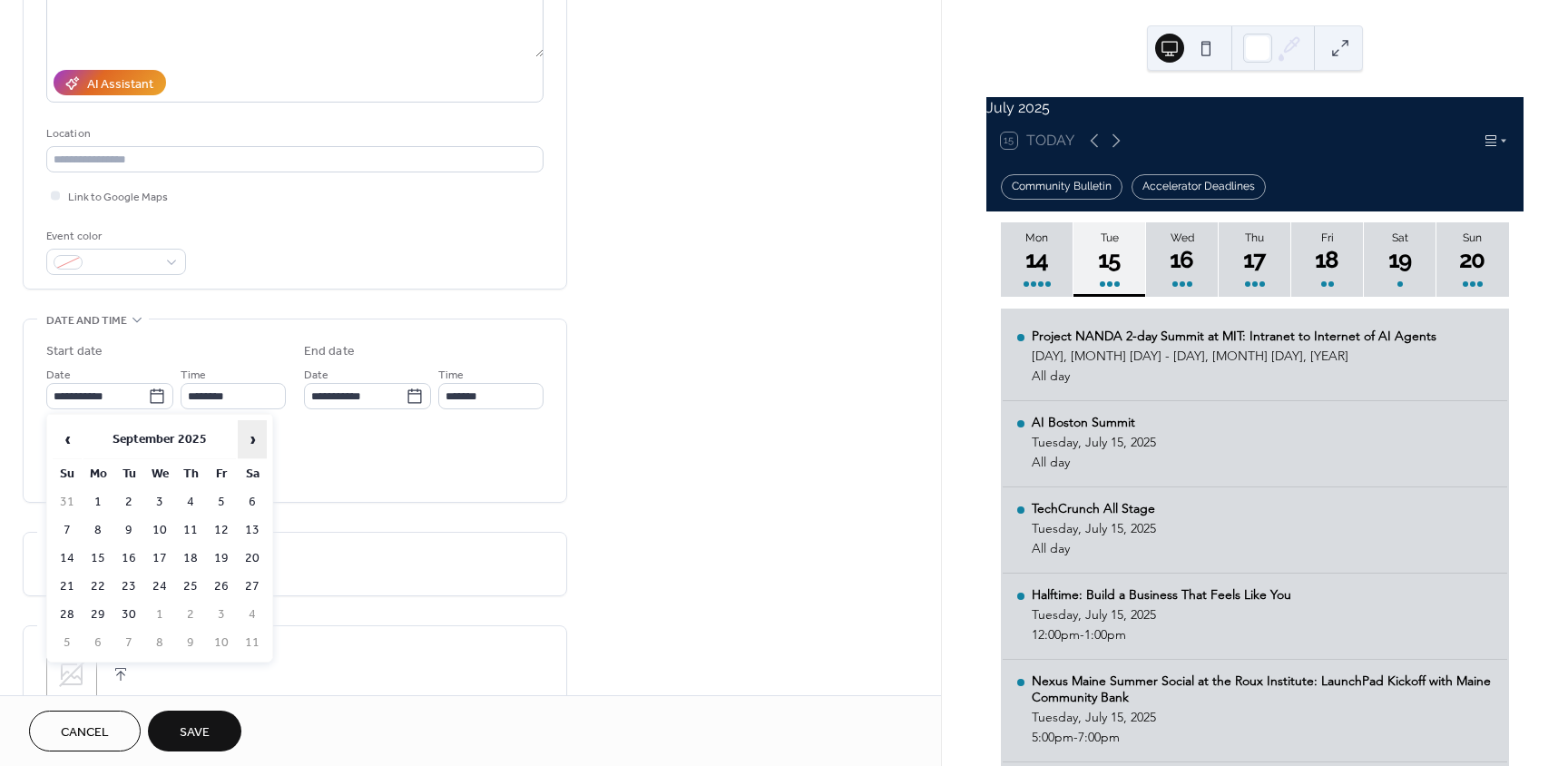 click on "›" at bounding box center [252, 439] 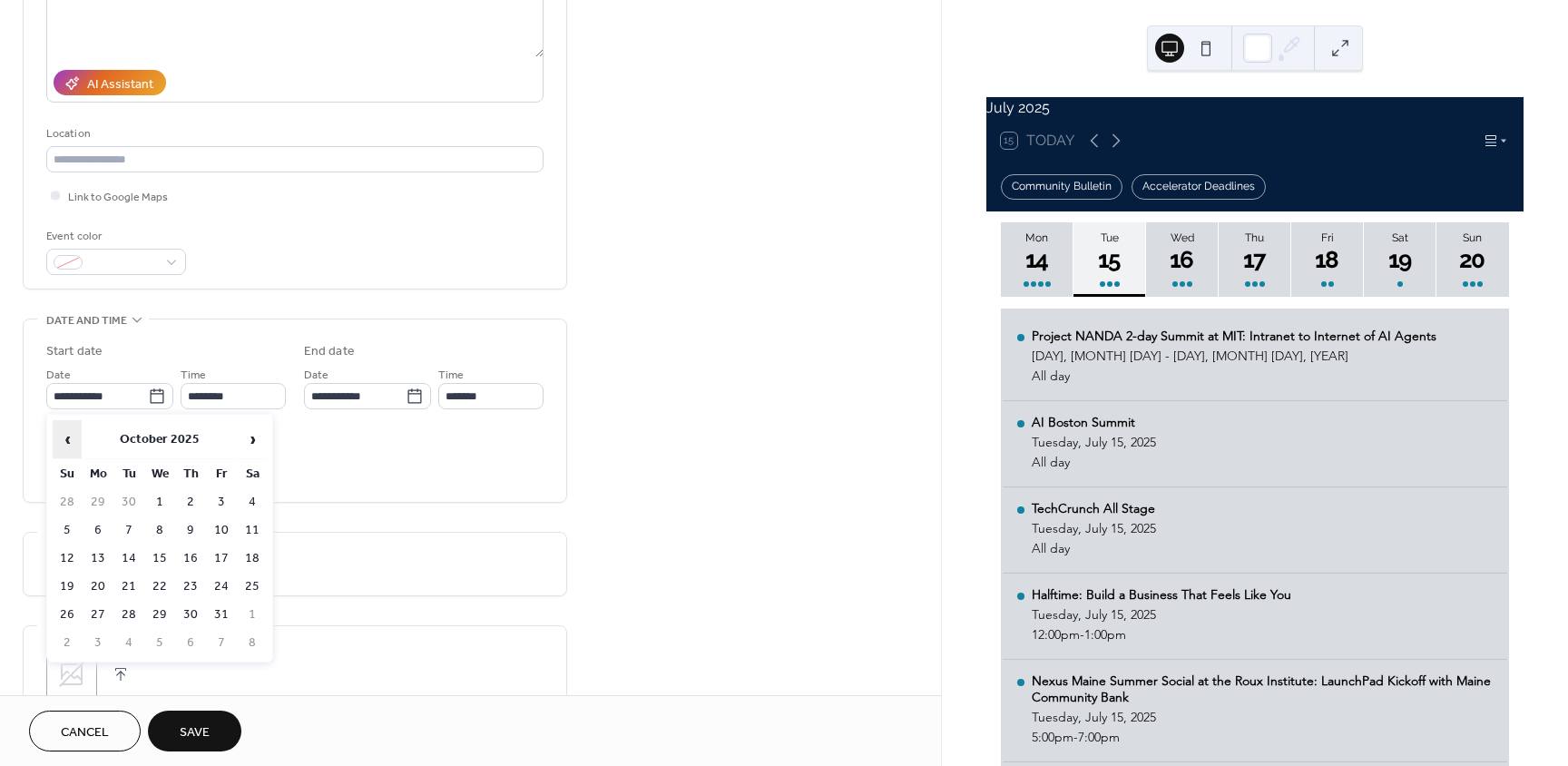click on "‹" at bounding box center (67, 439) 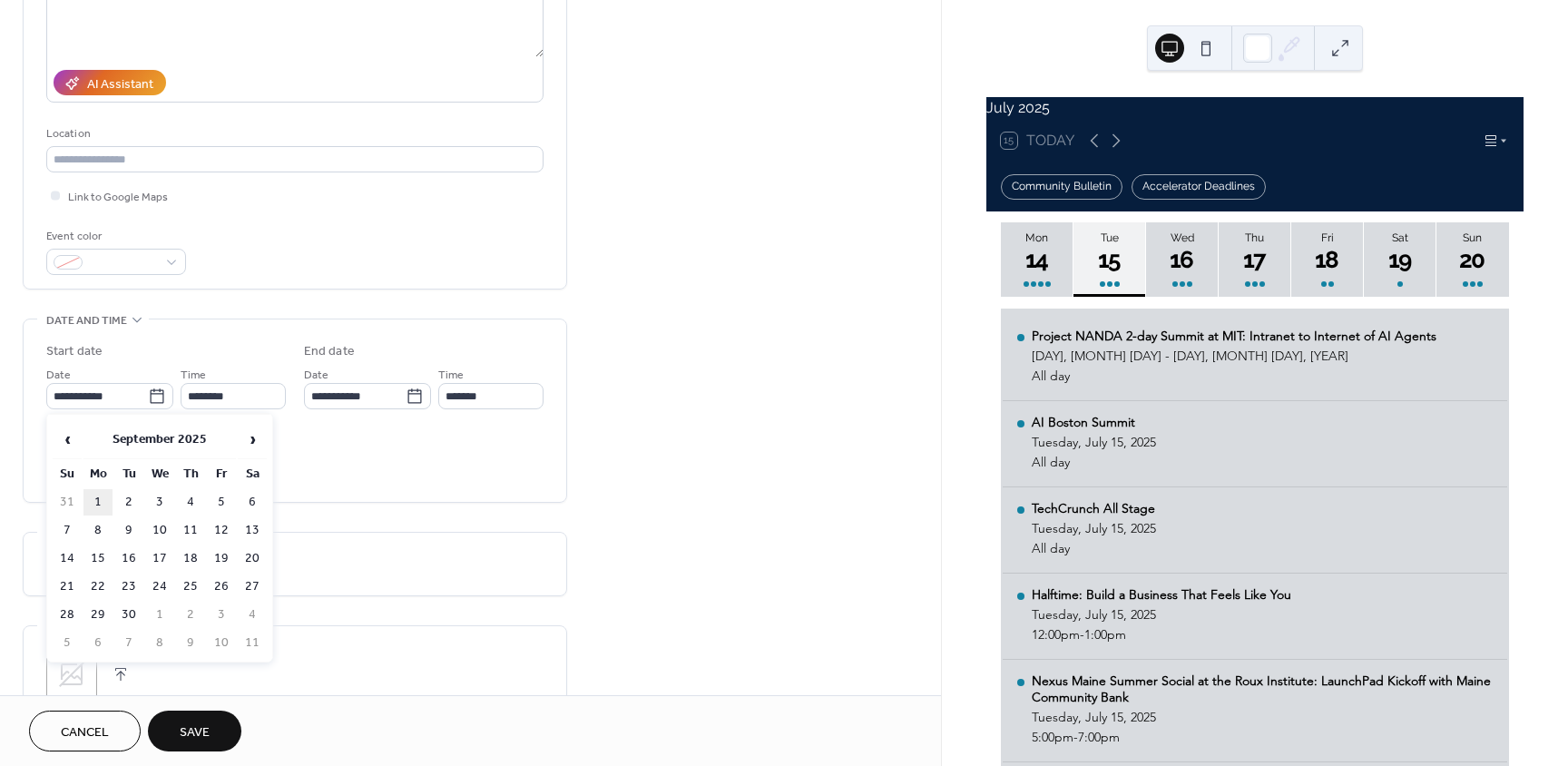 click on "1" at bounding box center (98, 502) 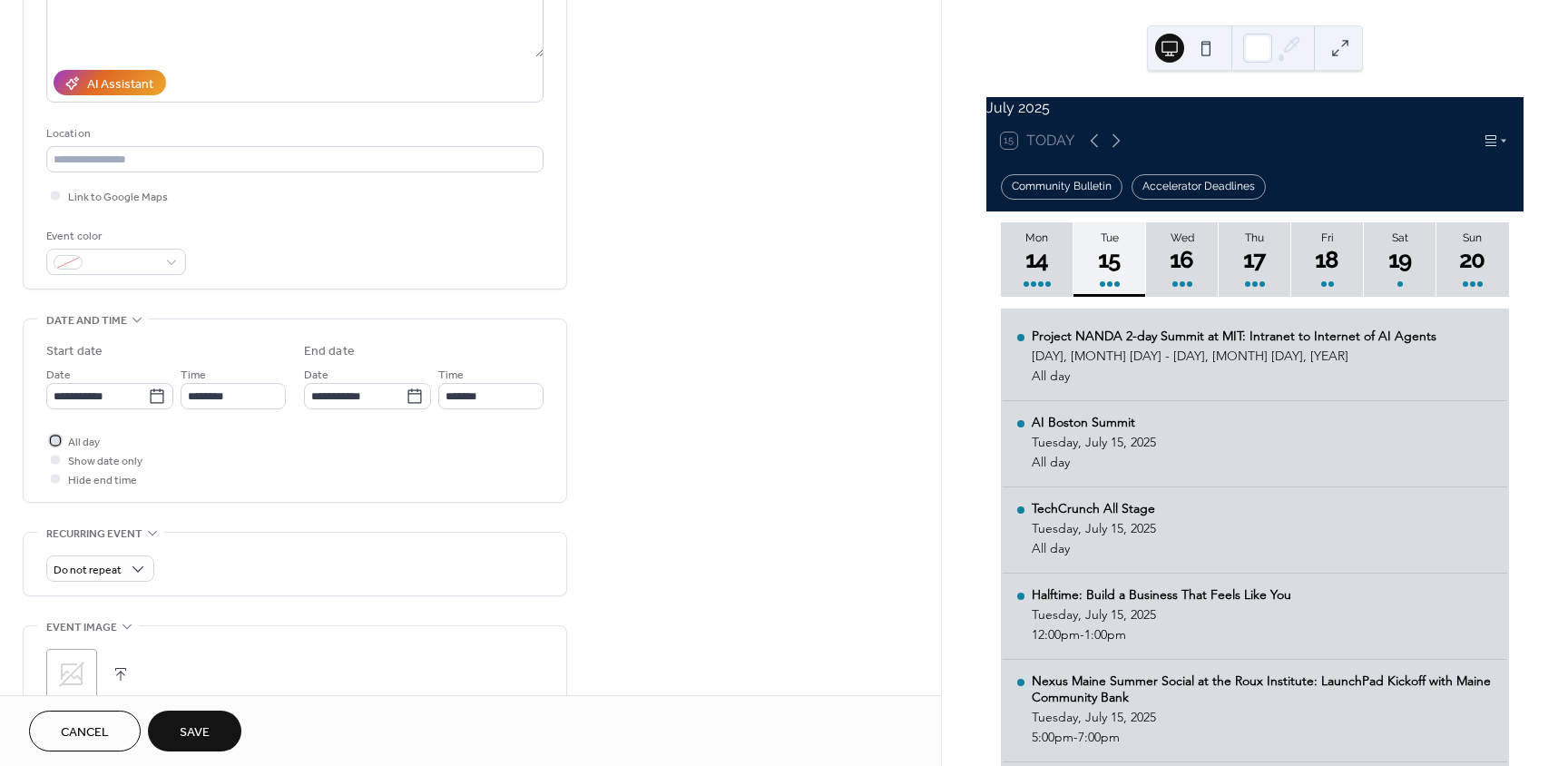 click at bounding box center (55, 440) 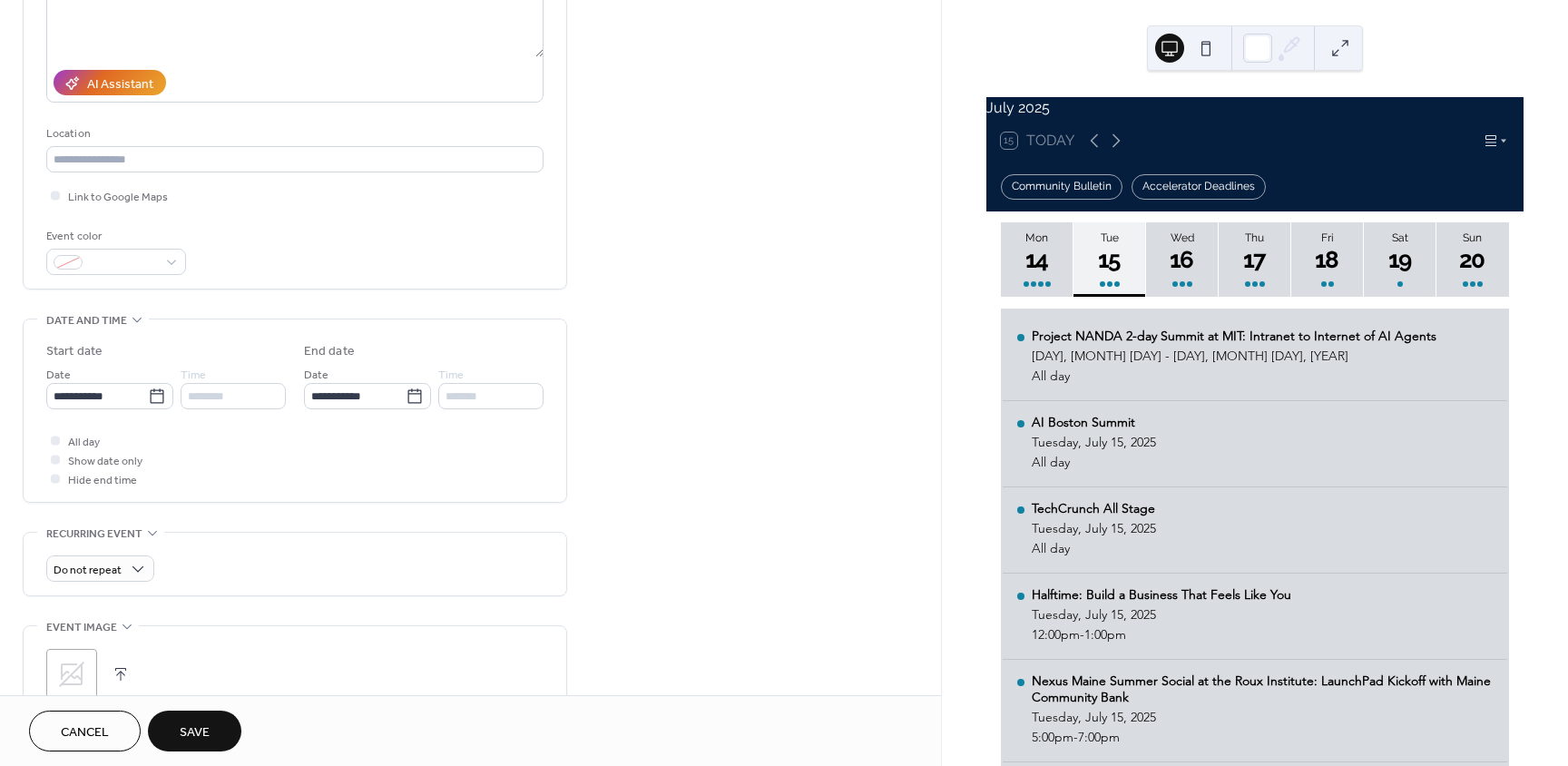 click on "Save" at bounding box center [194, 731] 